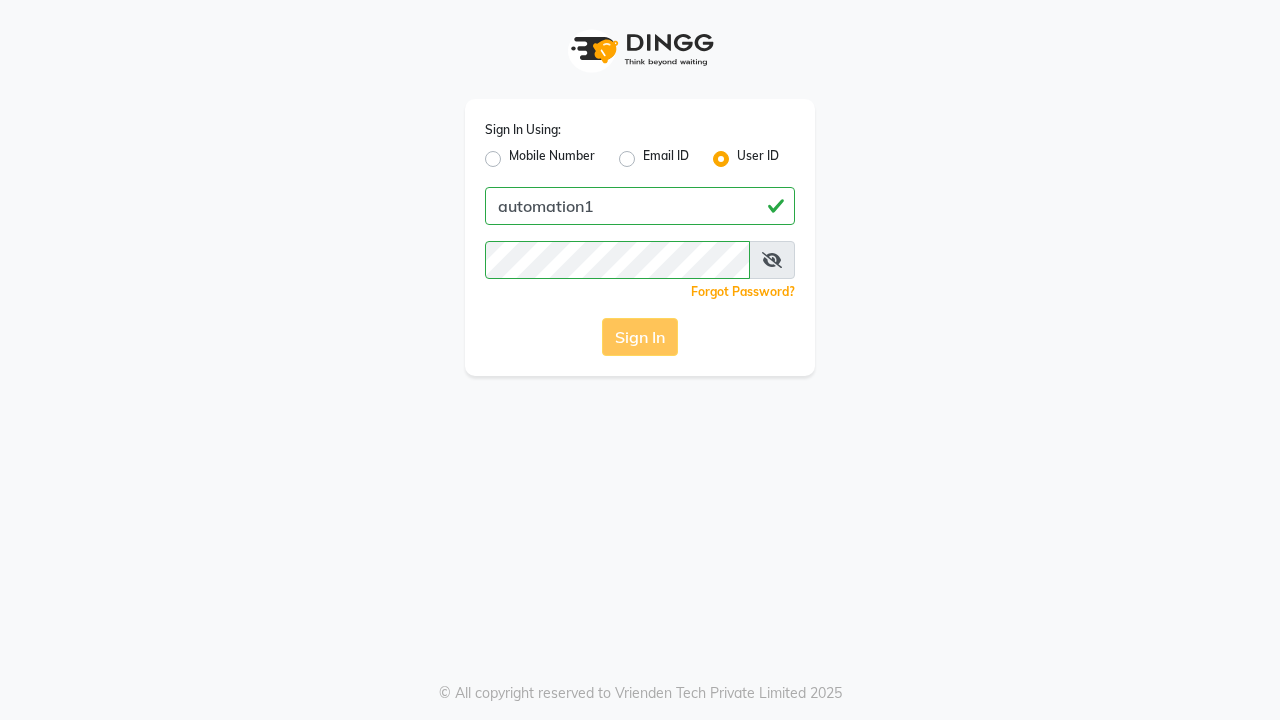 scroll, scrollTop: 0, scrollLeft: 0, axis: both 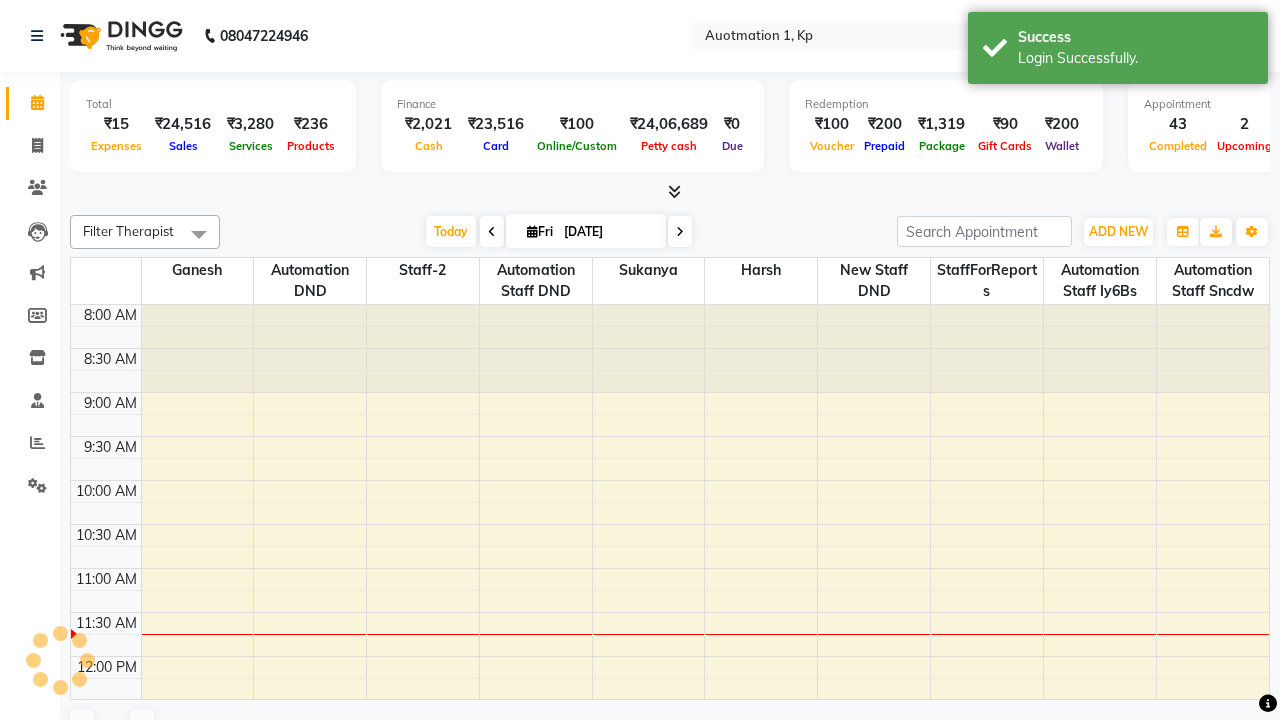 select on "en" 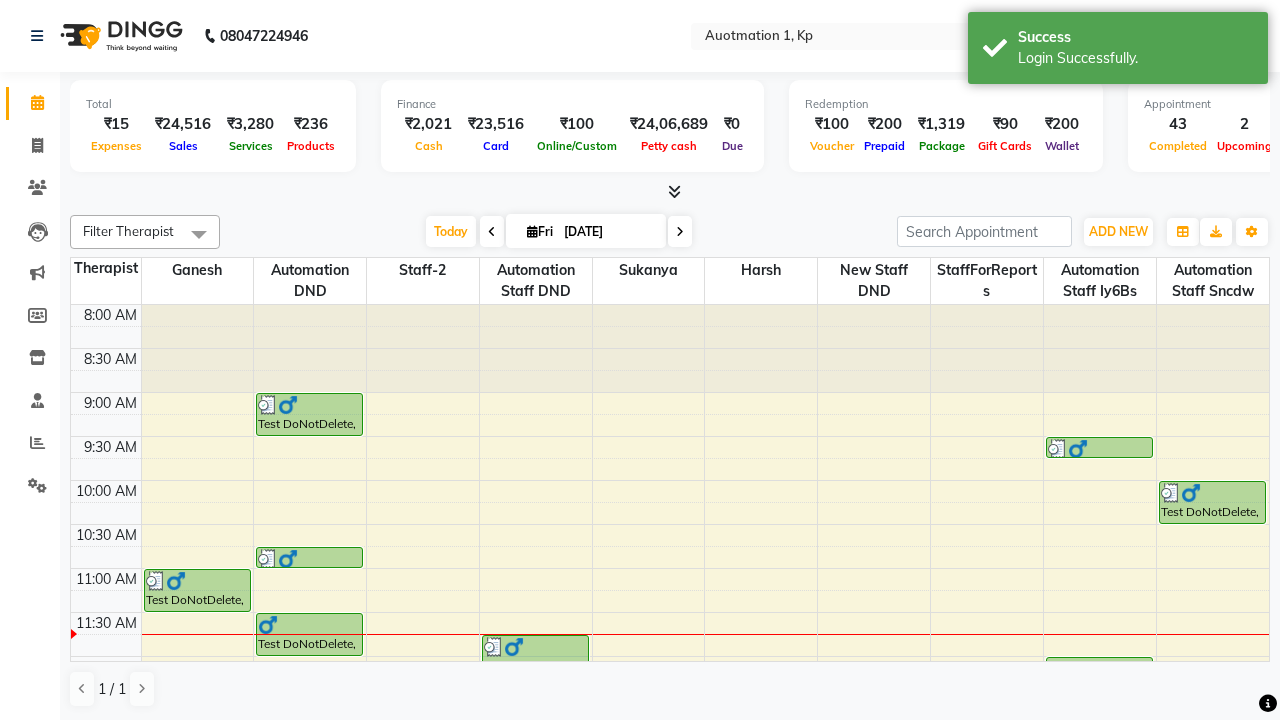 scroll, scrollTop: 0, scrollLeft: 0, axis: both 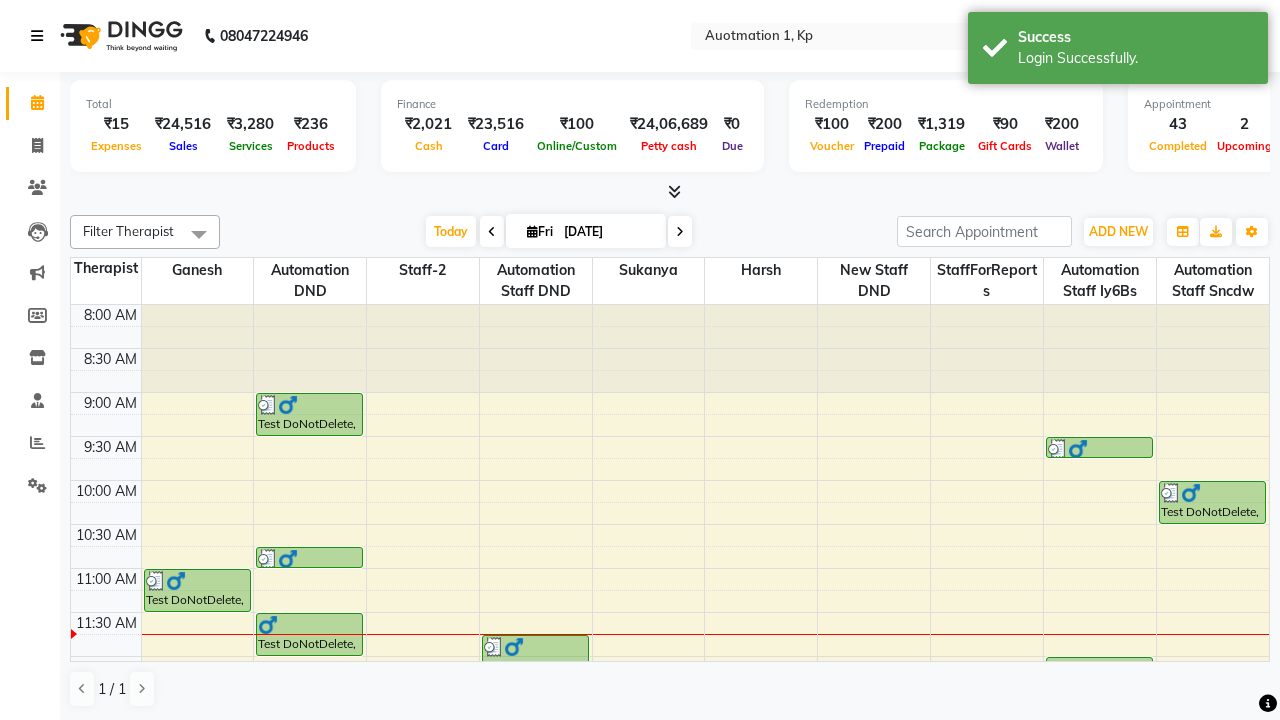 click at bounding box center (37, 36) 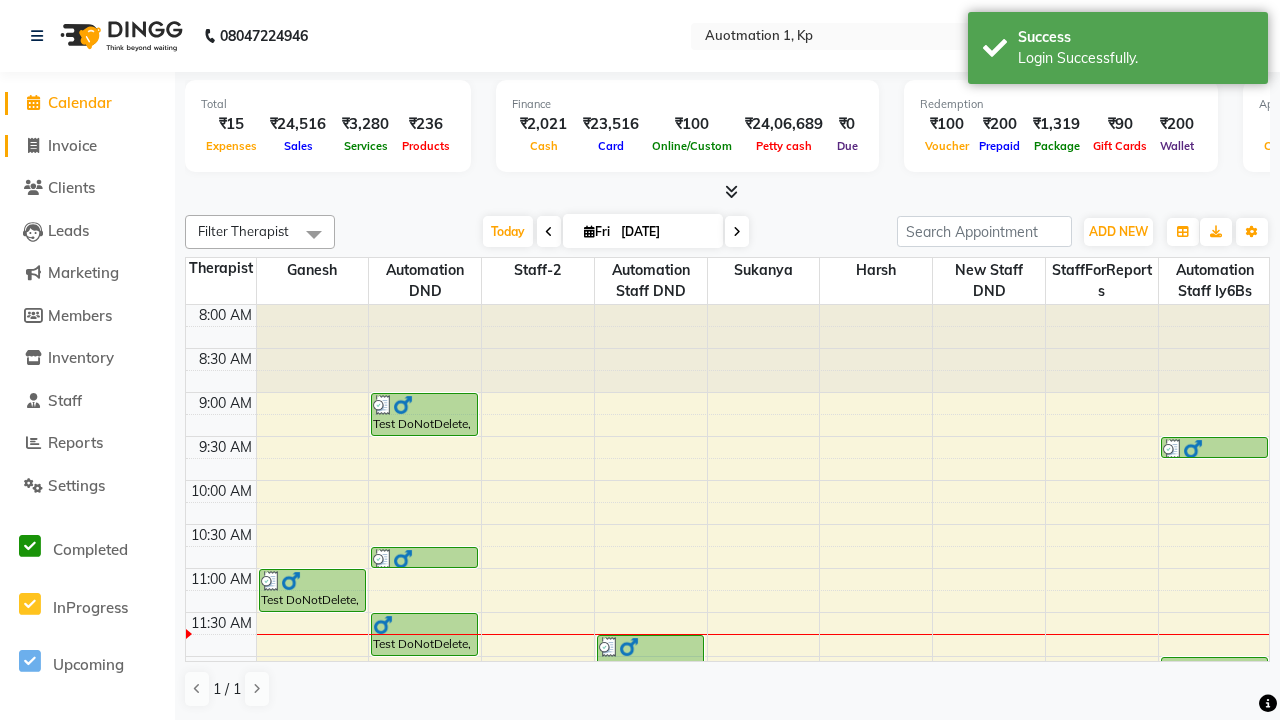 click on "Invoice" 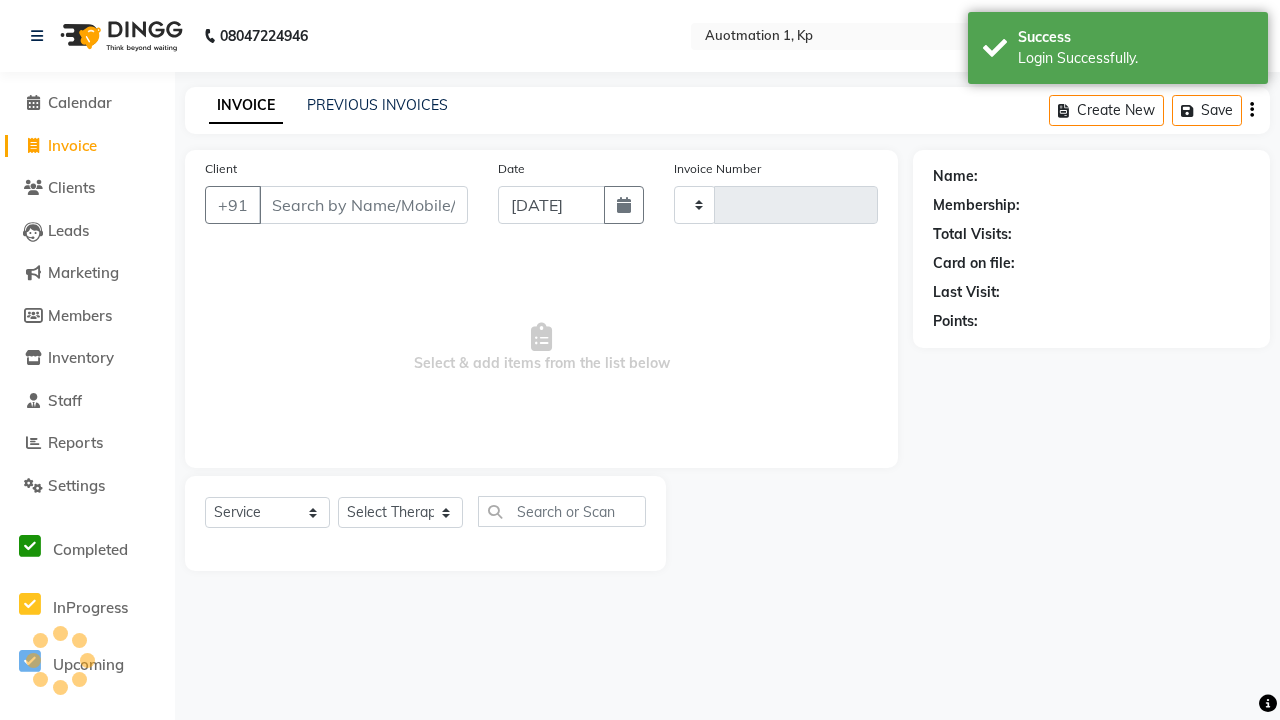 type on "2481" 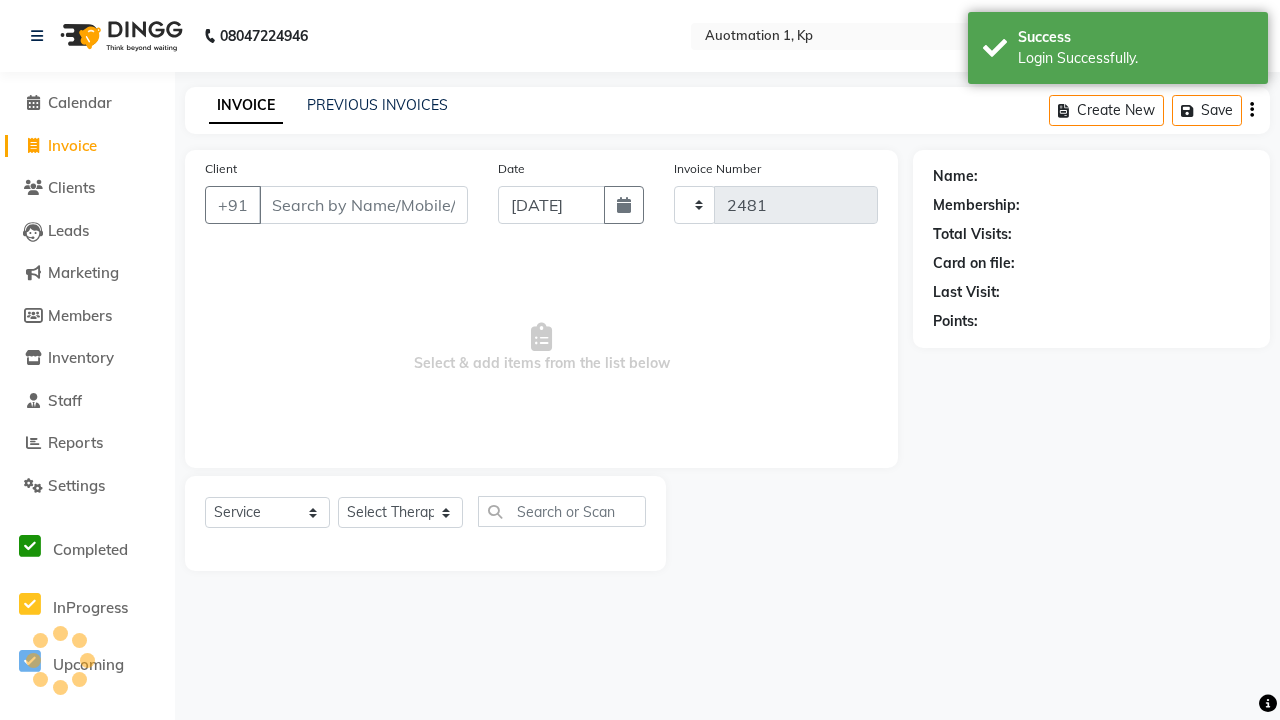 select on "150" 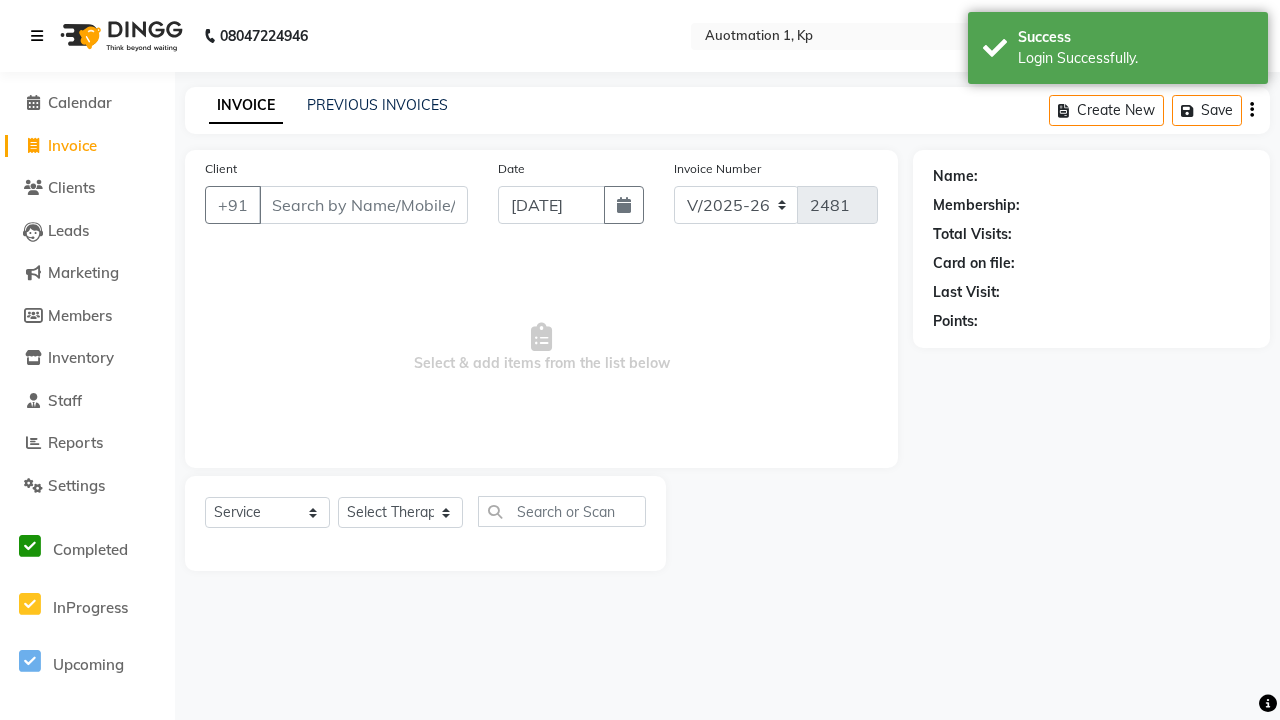 click at bounding box center [37, 36] 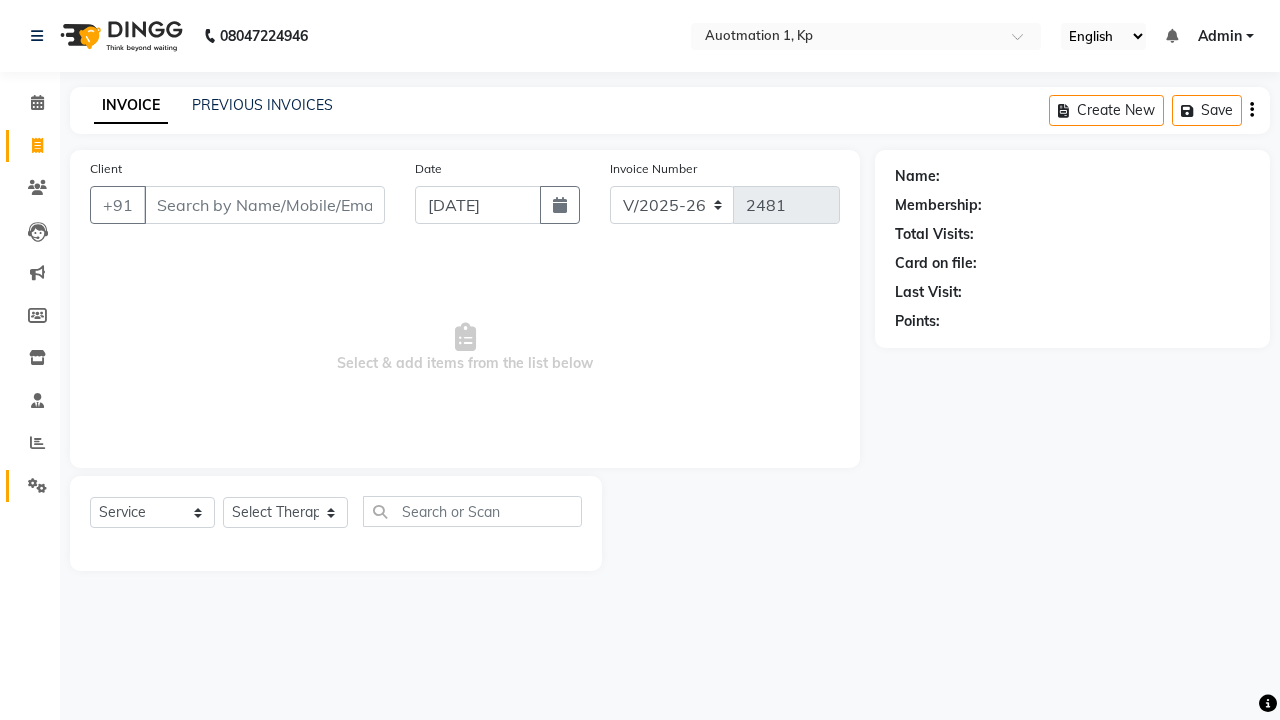 click 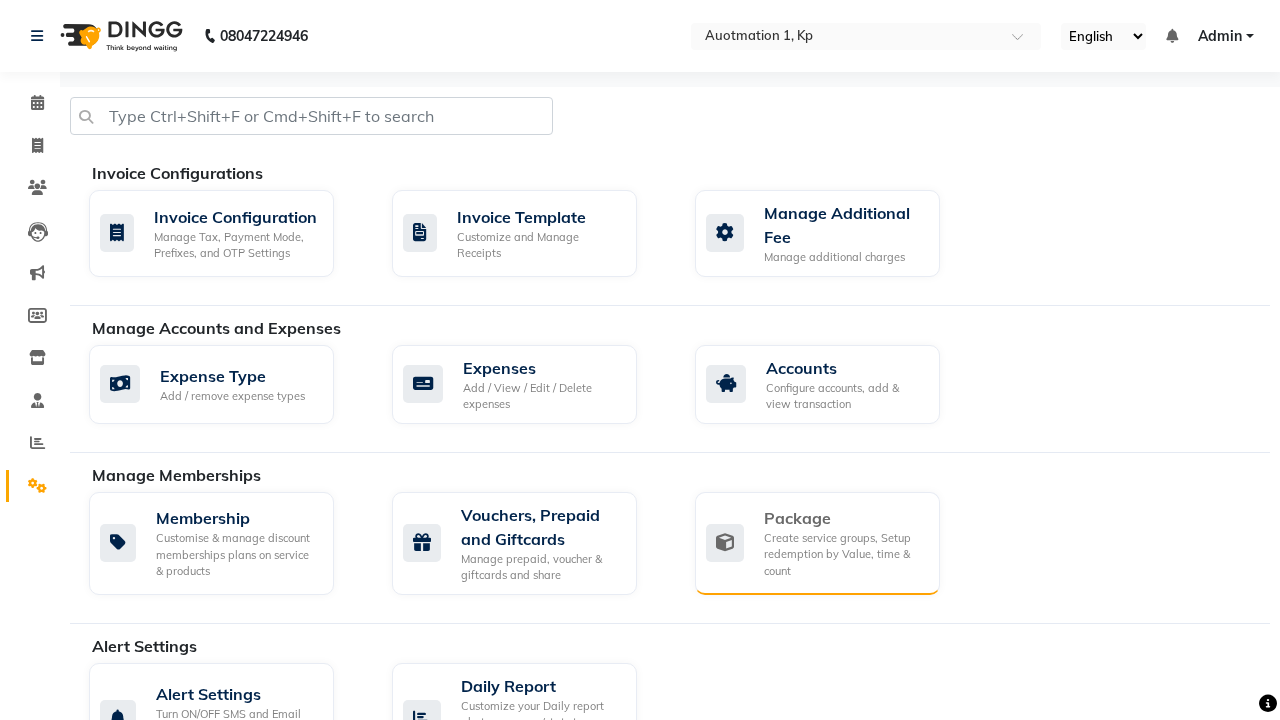 click on "Package" 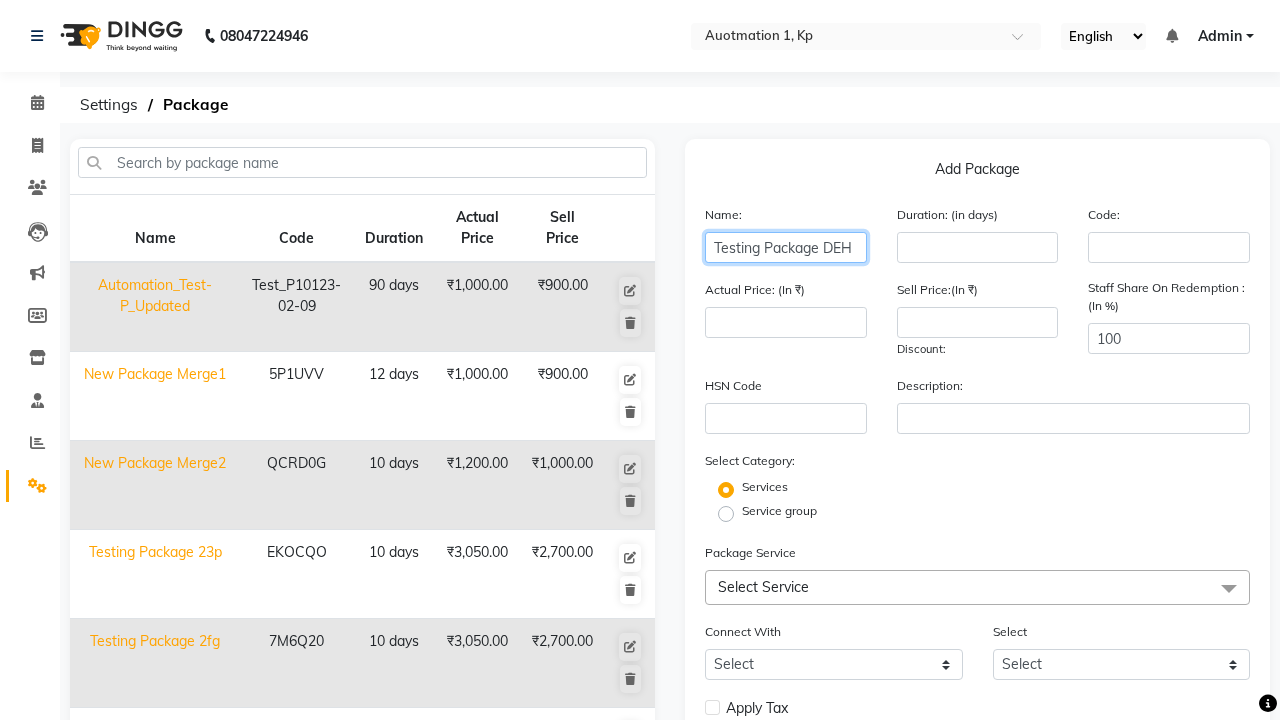 type on "Testing Package DEH" 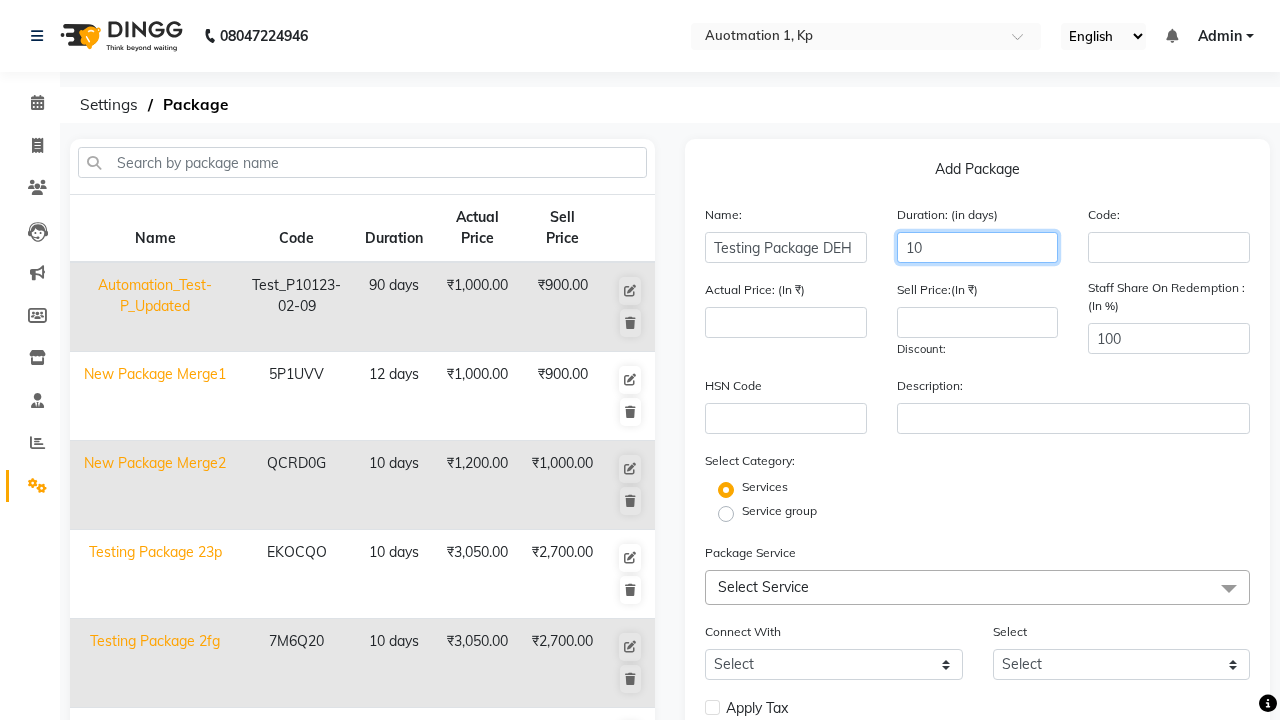 type on "10" 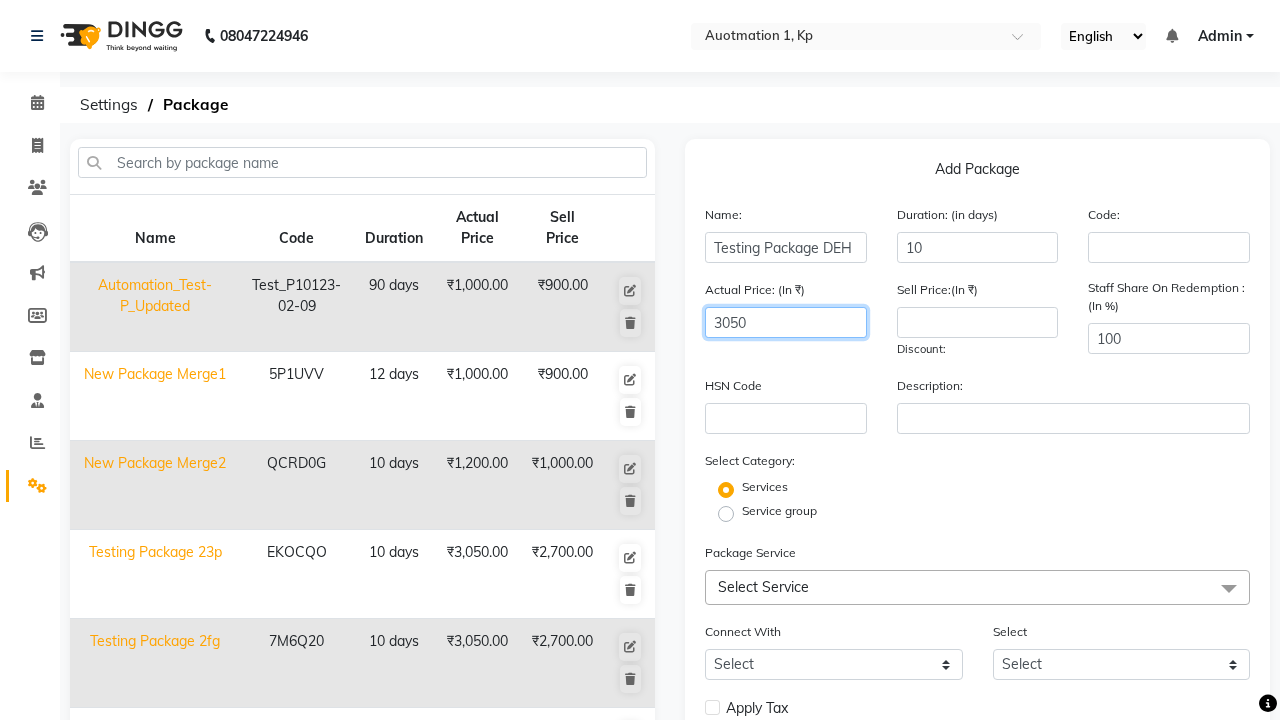 type on "3050" 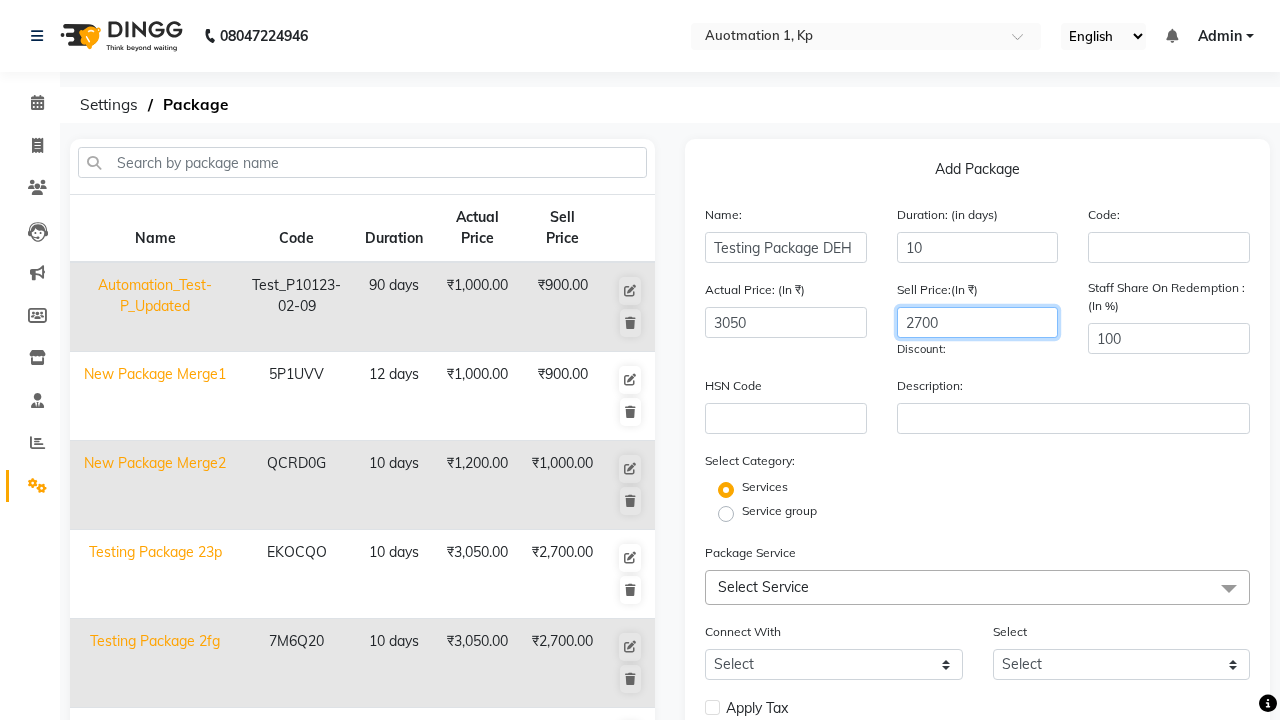 type on "2700" 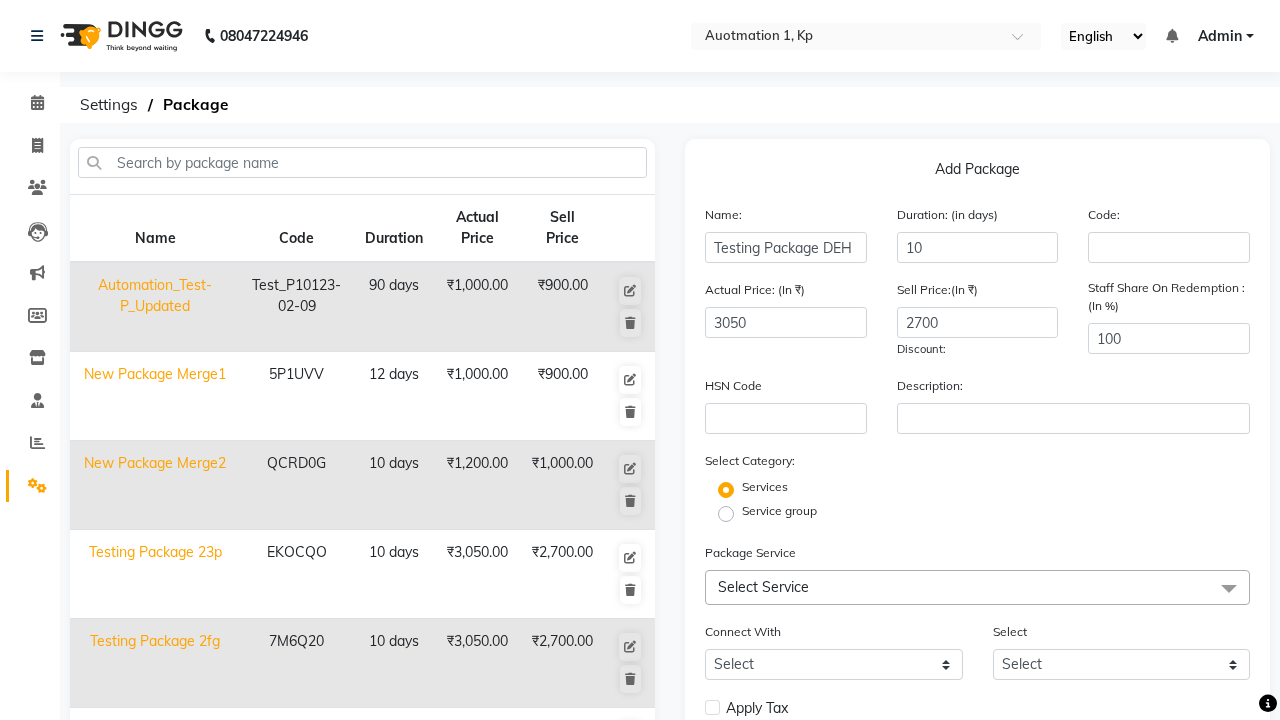 click on "Select Service" 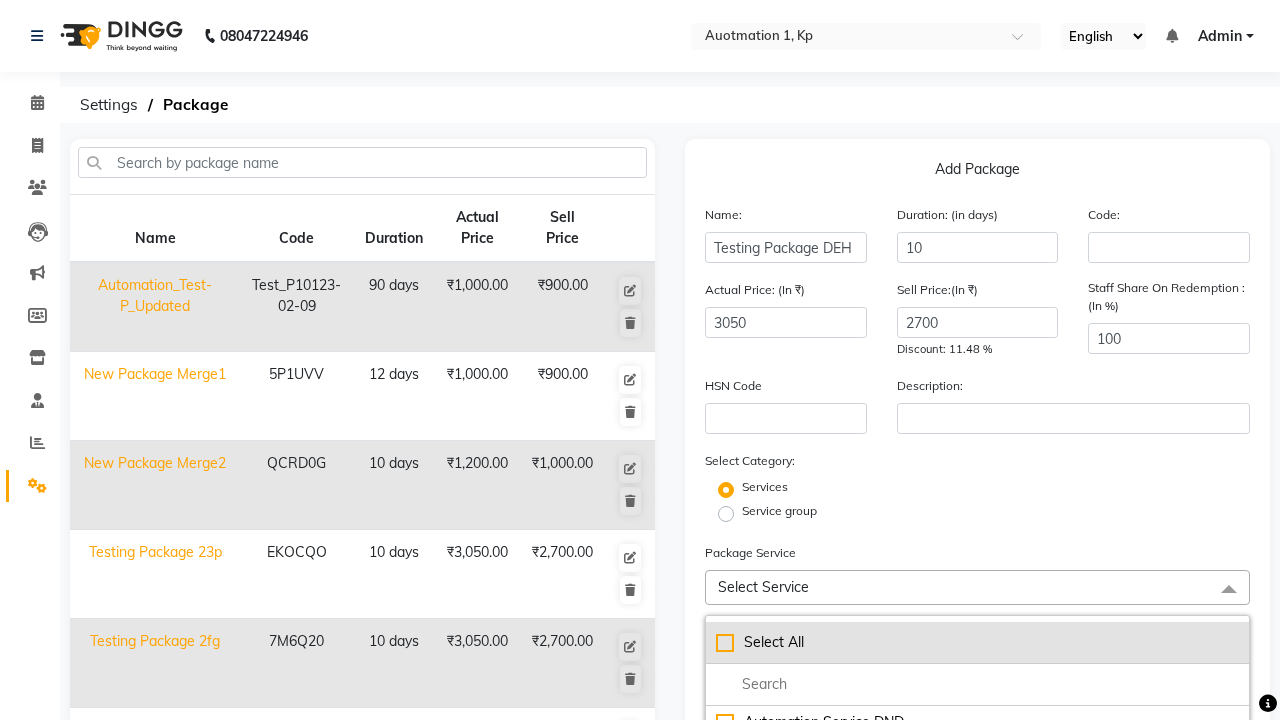click on "Select All" 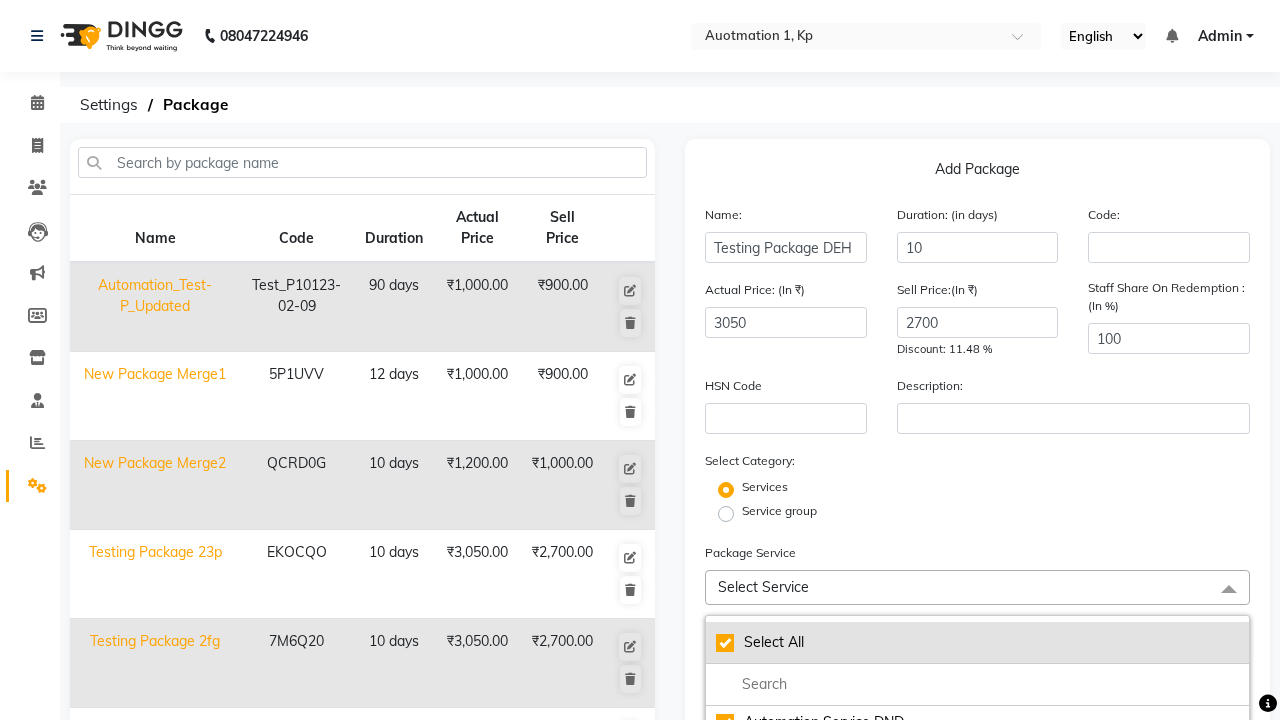 checkbox on "true" 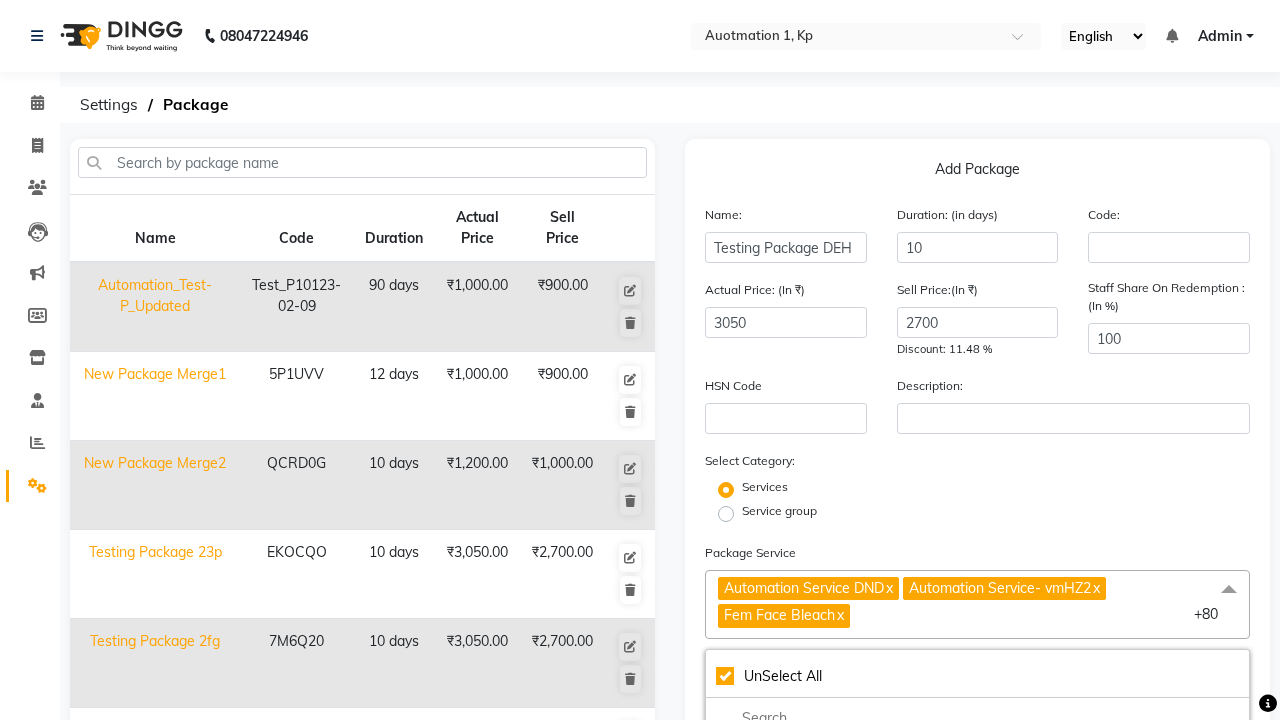 click on "Automation Service DND" 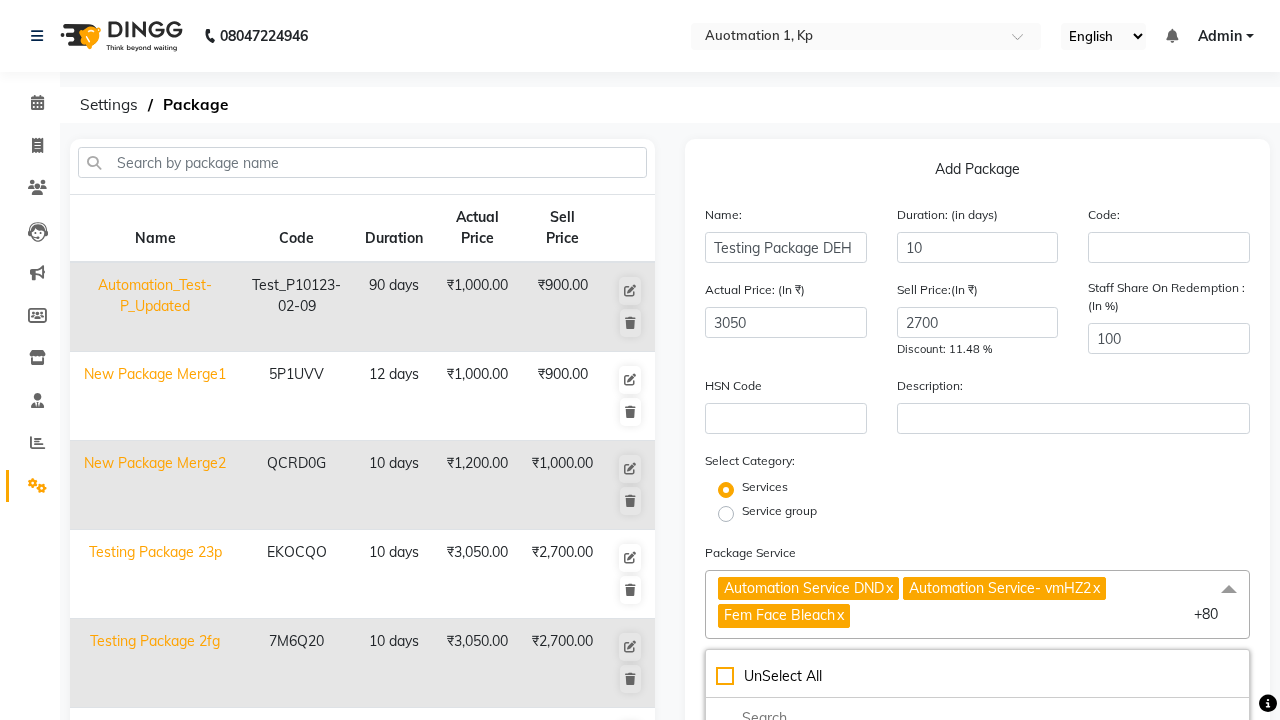checkbox on "false" 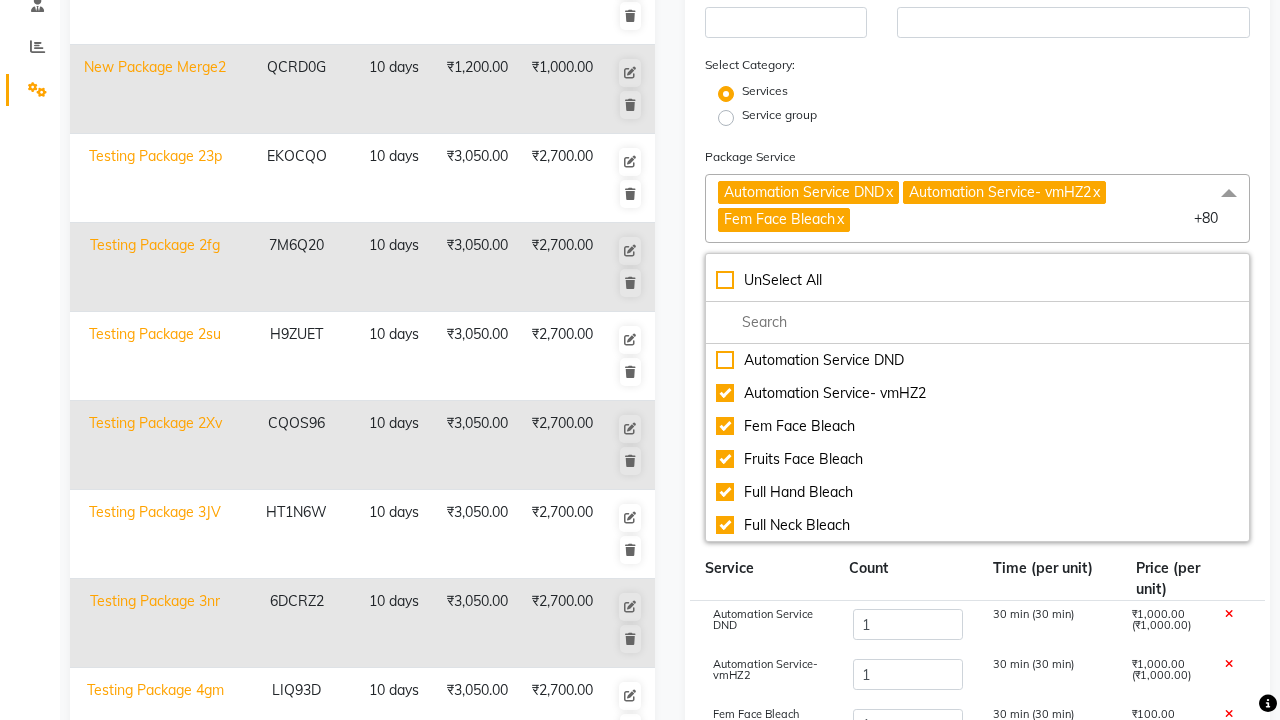 click on "Save" 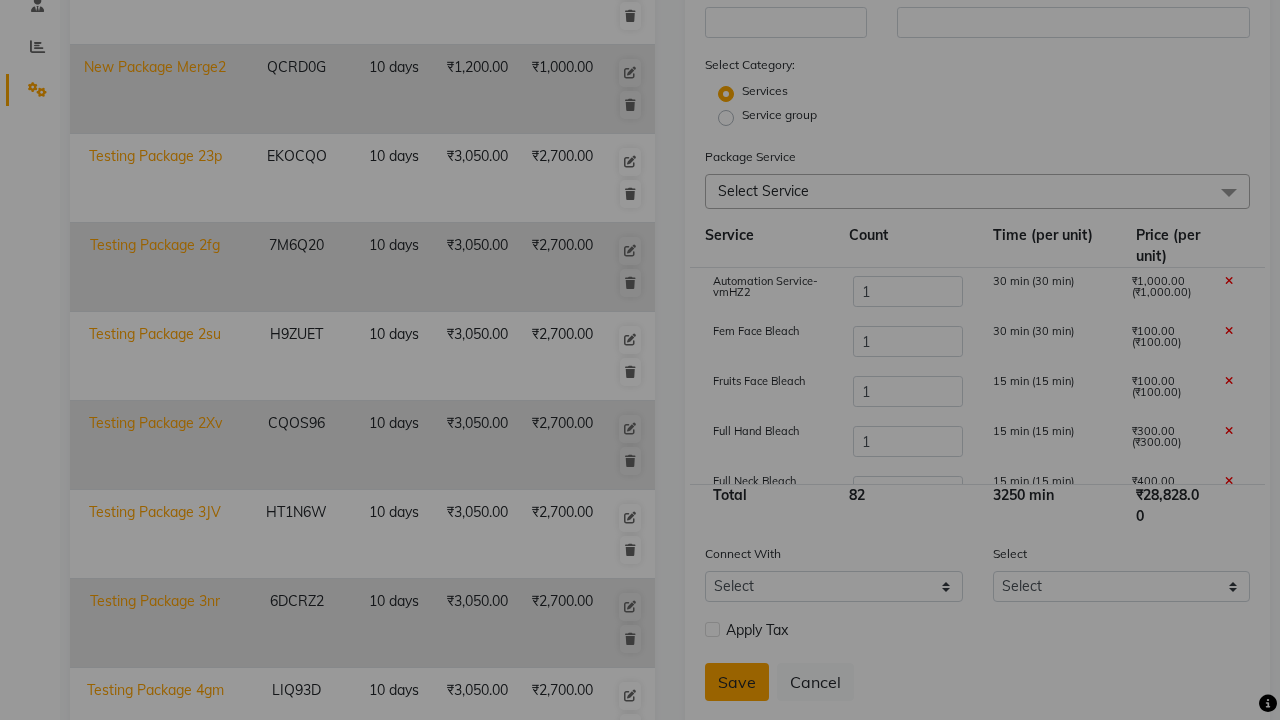 scroll, scrollTop: 527, scrollLeft: 0, axis: vertical 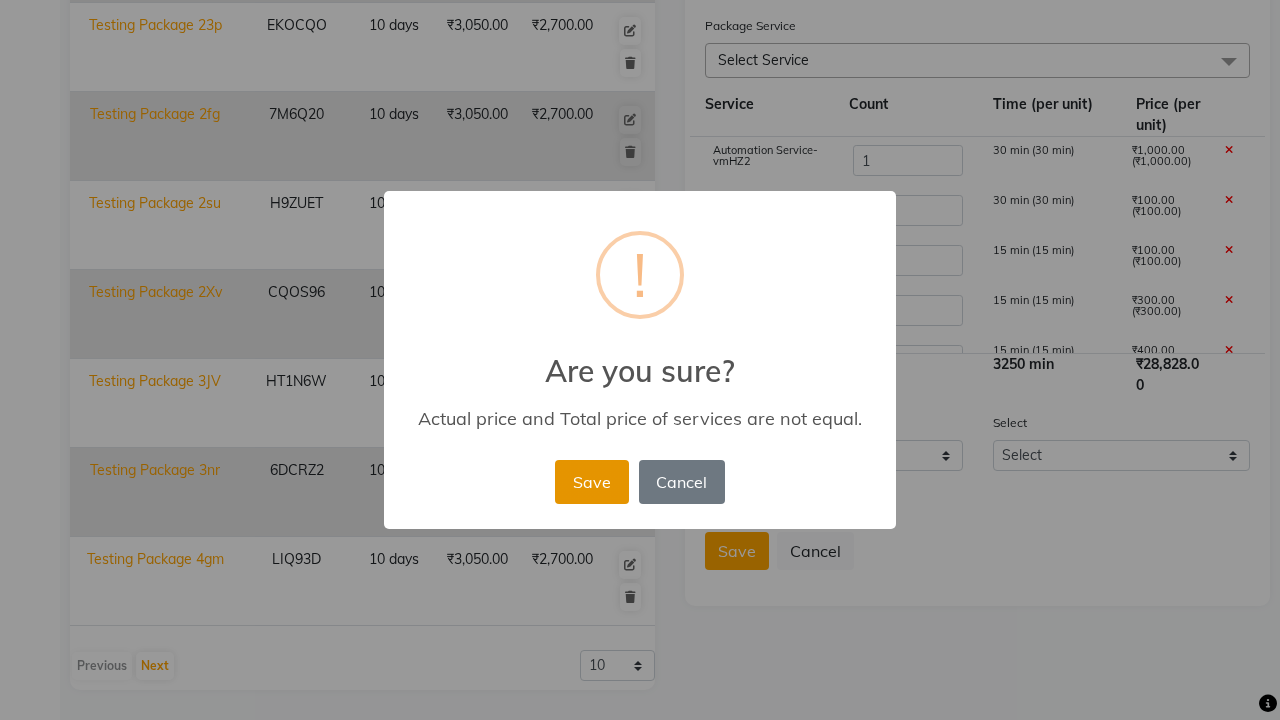 click on "Save" at bounding box center (591, 482) 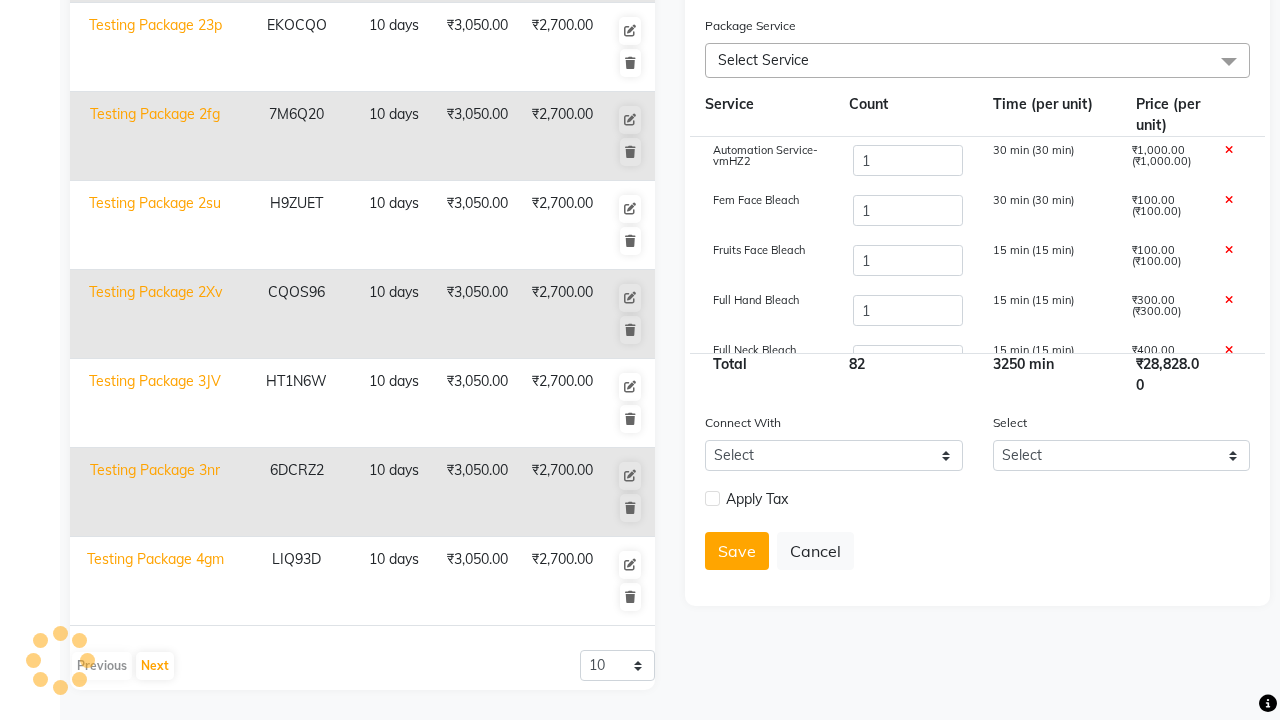 type 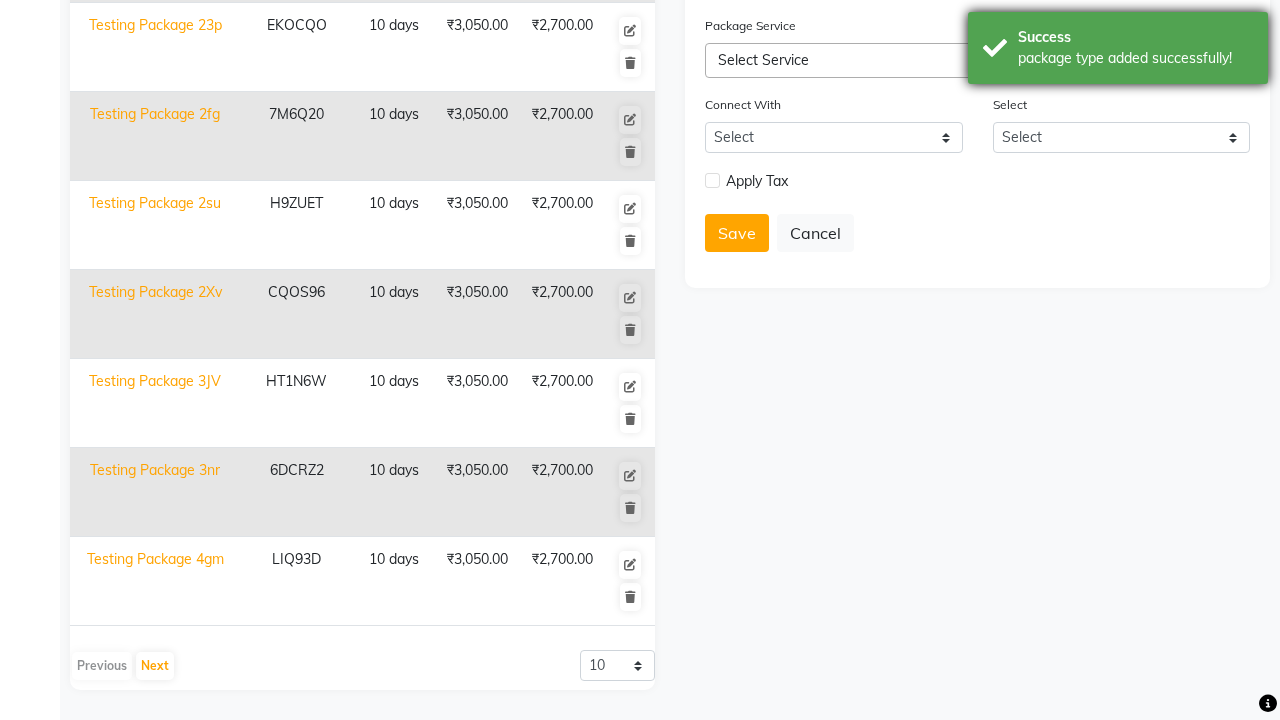 click on "package type added successfully!" at bounding box center (1135, 58) 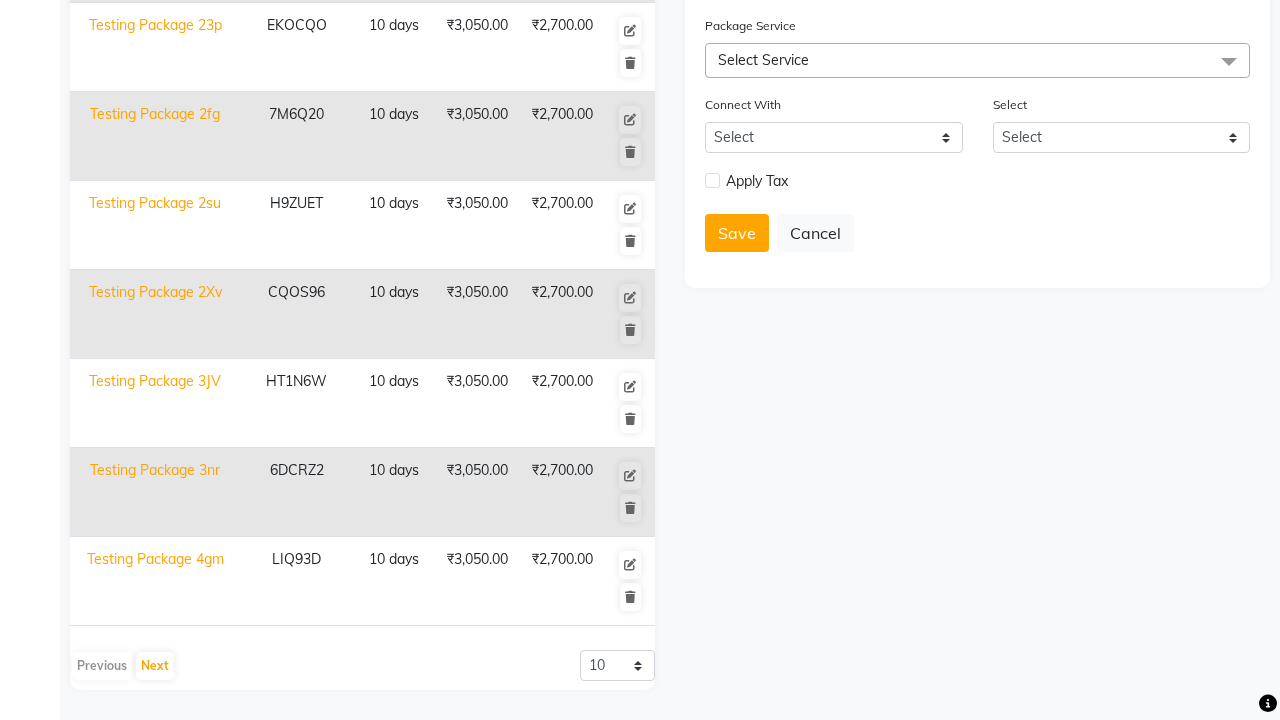click at bounding box center (37, -491) 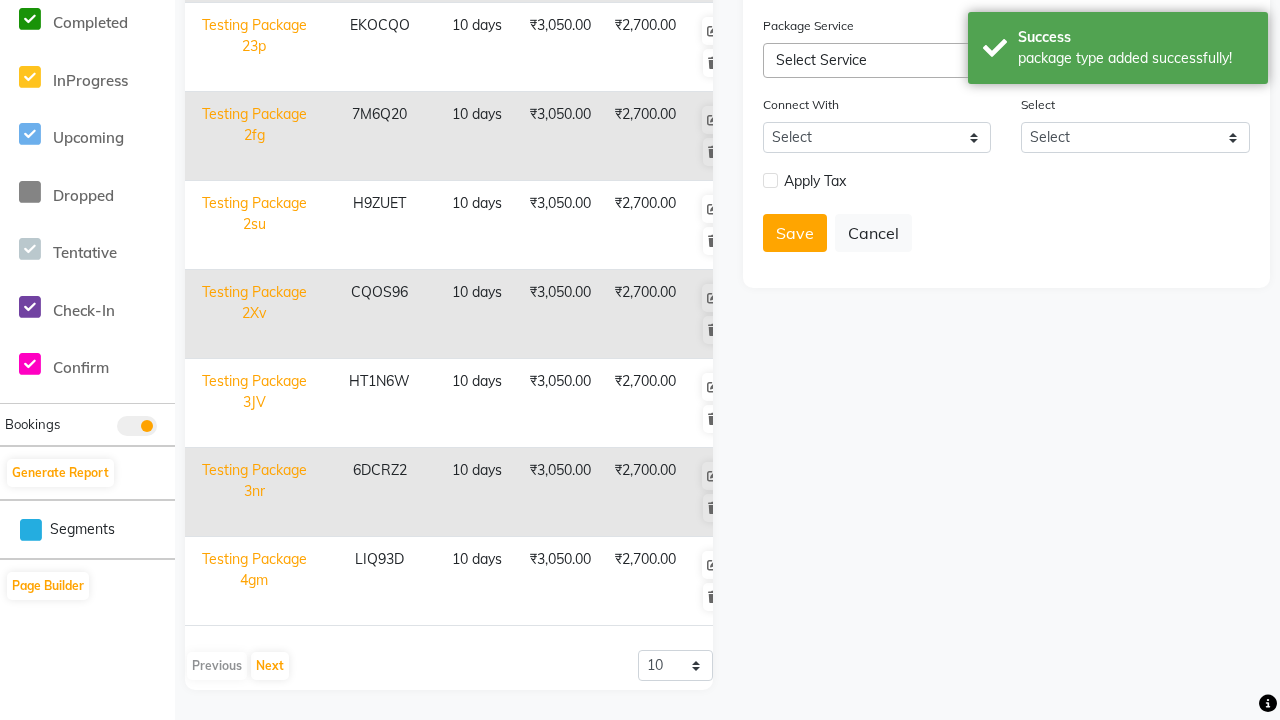scroll, scrollTop: 0, scrollLeft: 0, axis: both 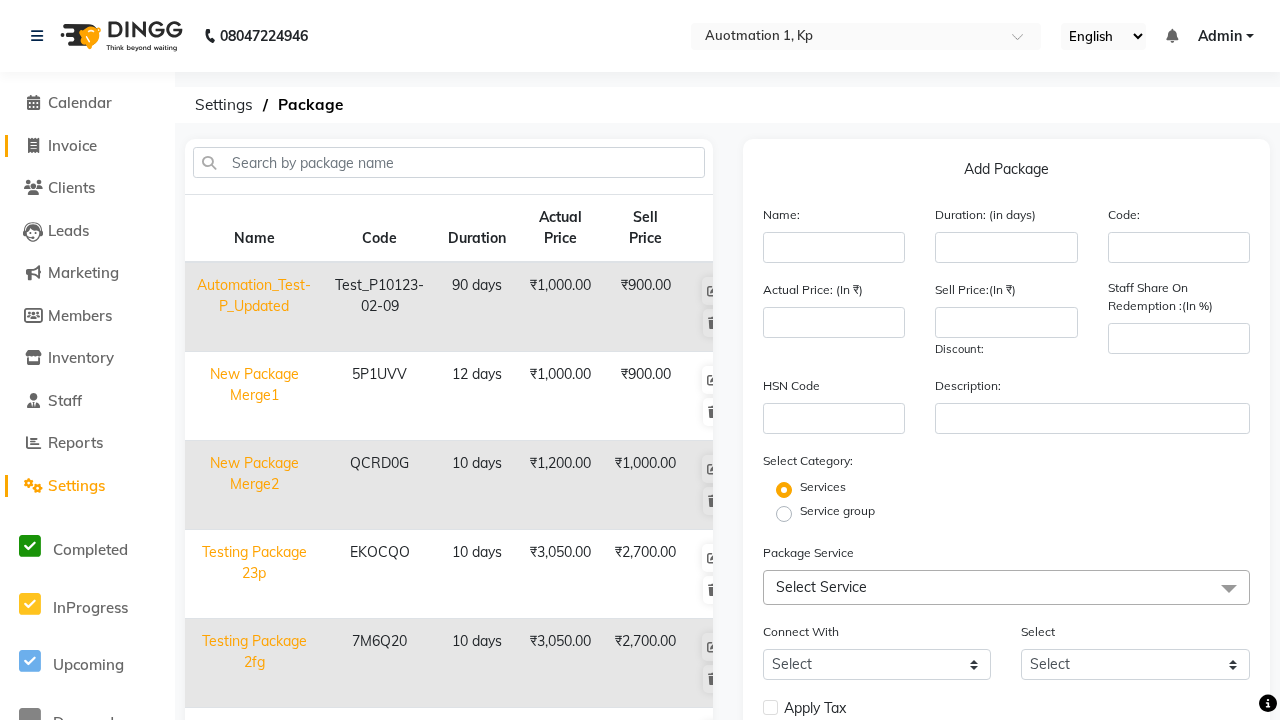 click on "Invoice" 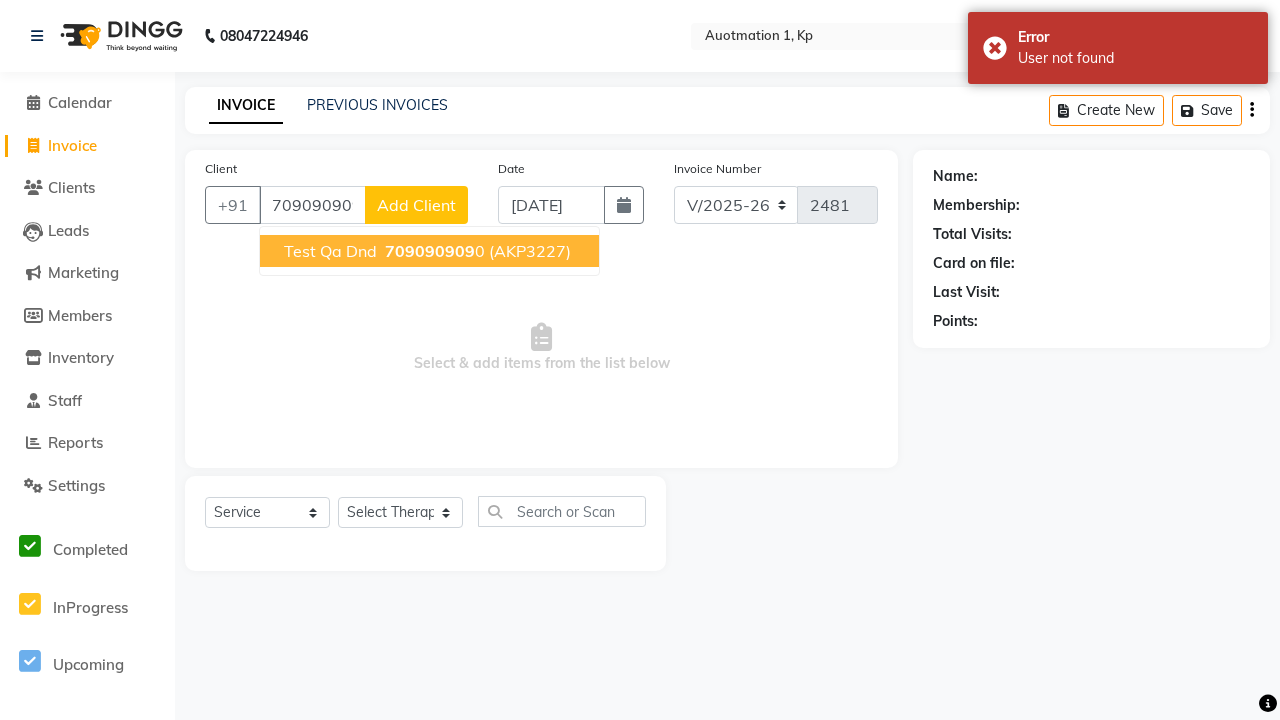 click on "709090909" at bounding box center (430, 251) 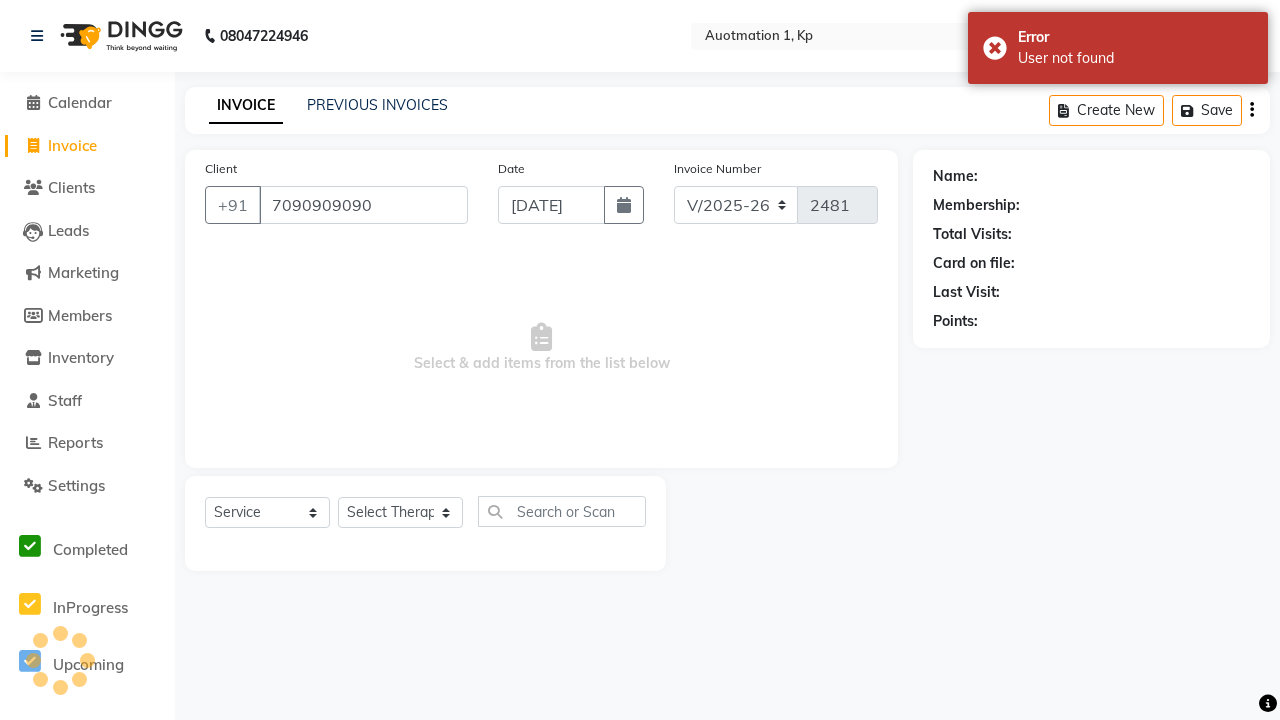 type on "7090909090" 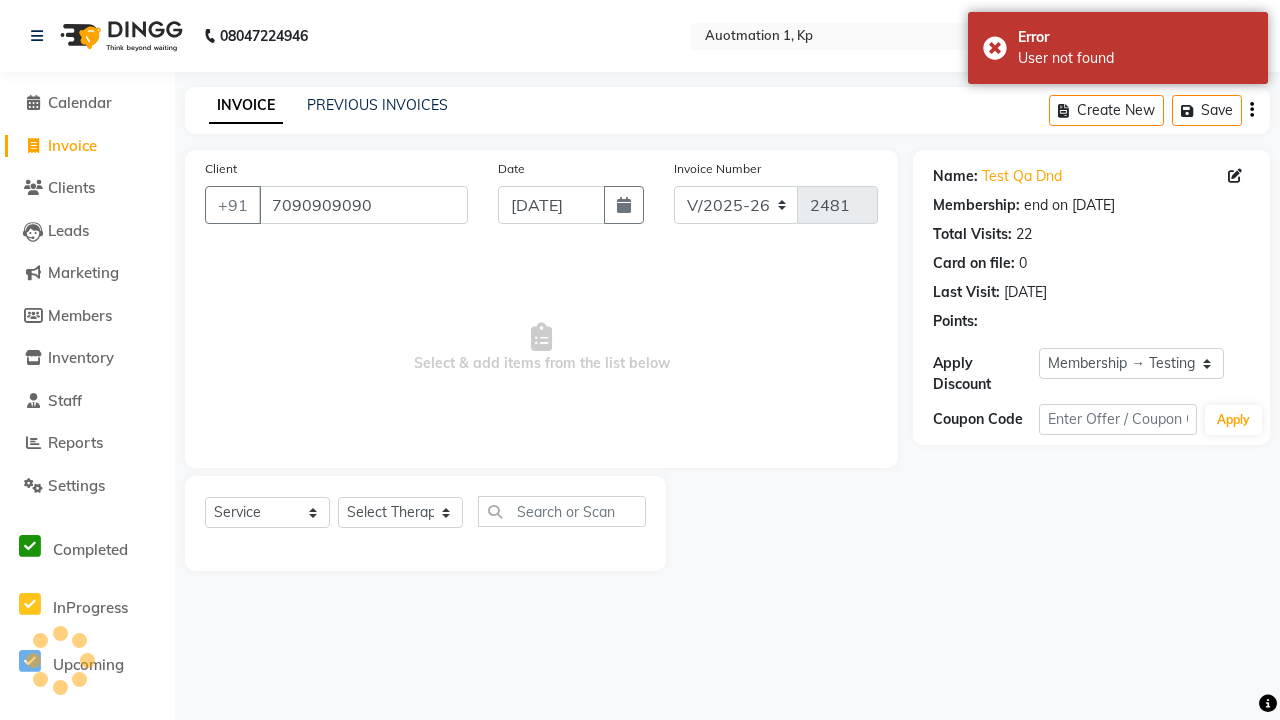 select on "0:" 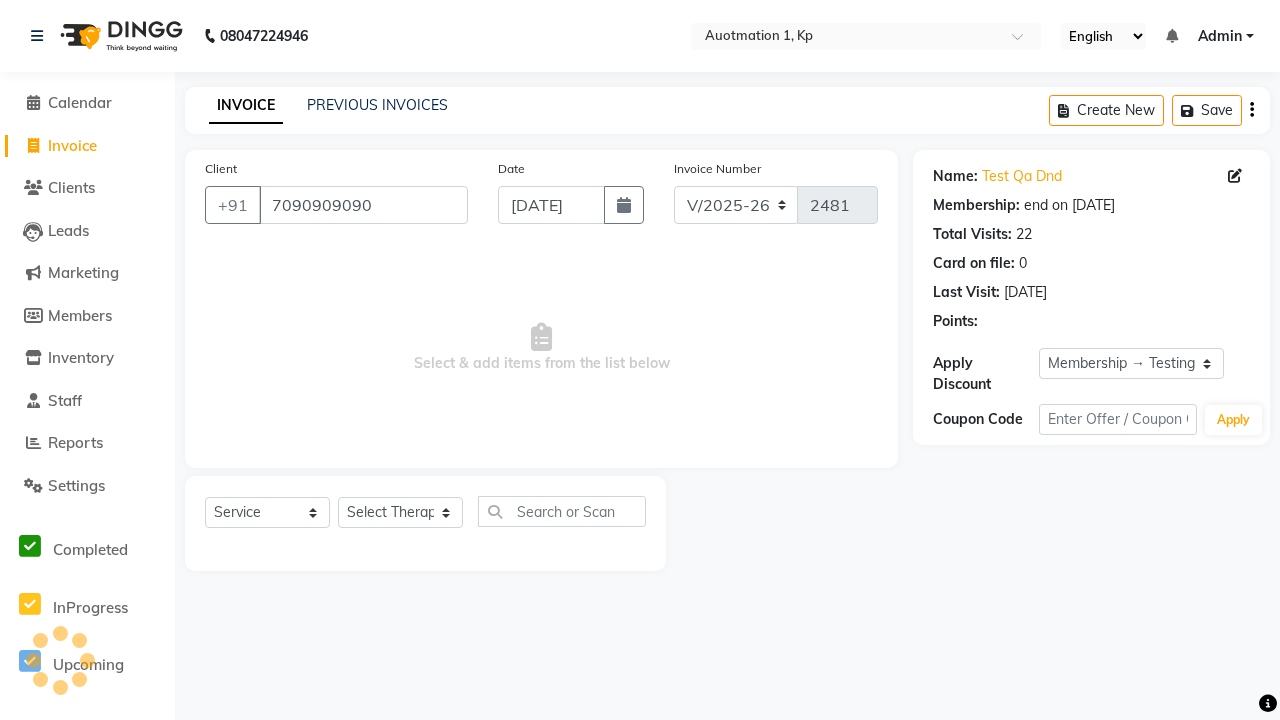 select on "package" 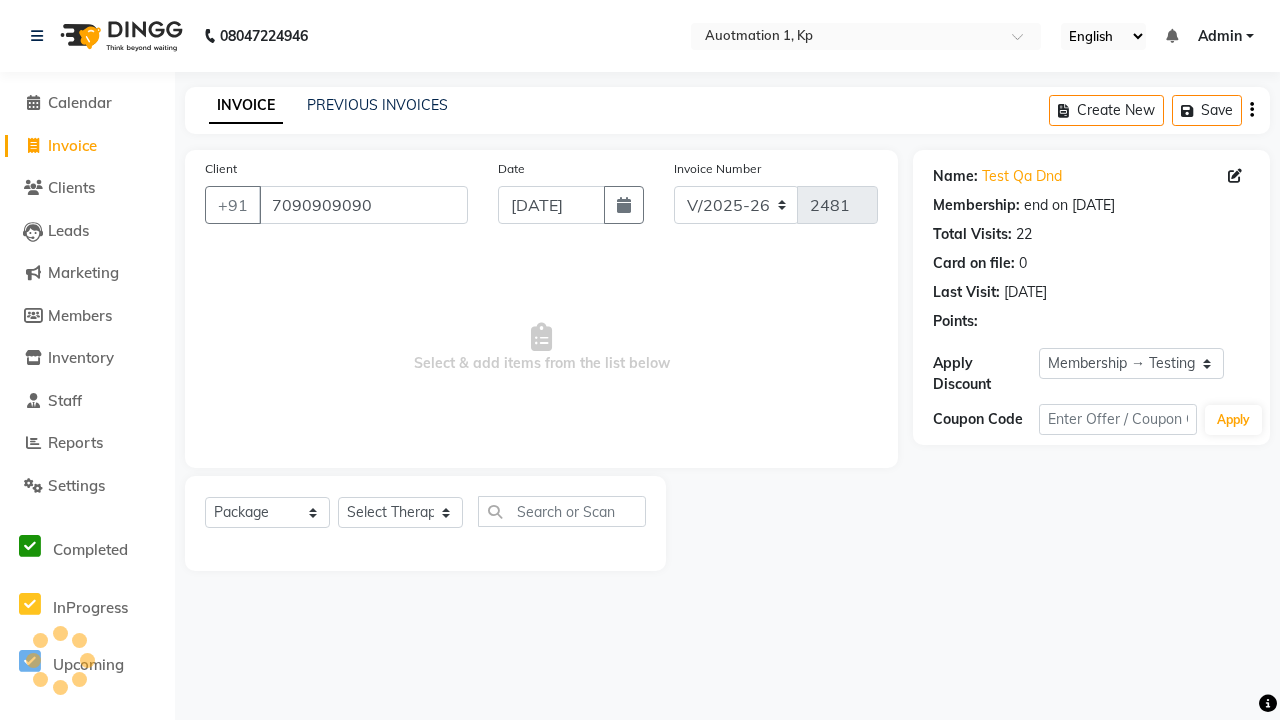 select on "5421" 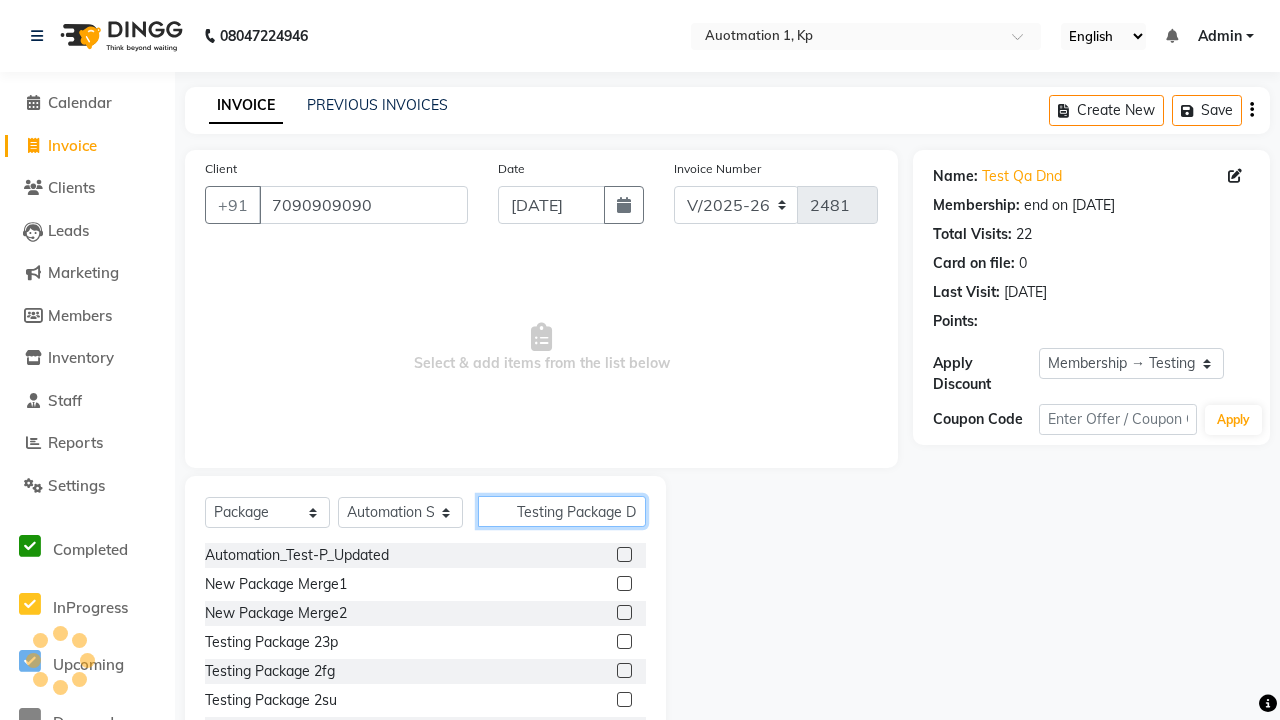 type on "Testing Package DEH" 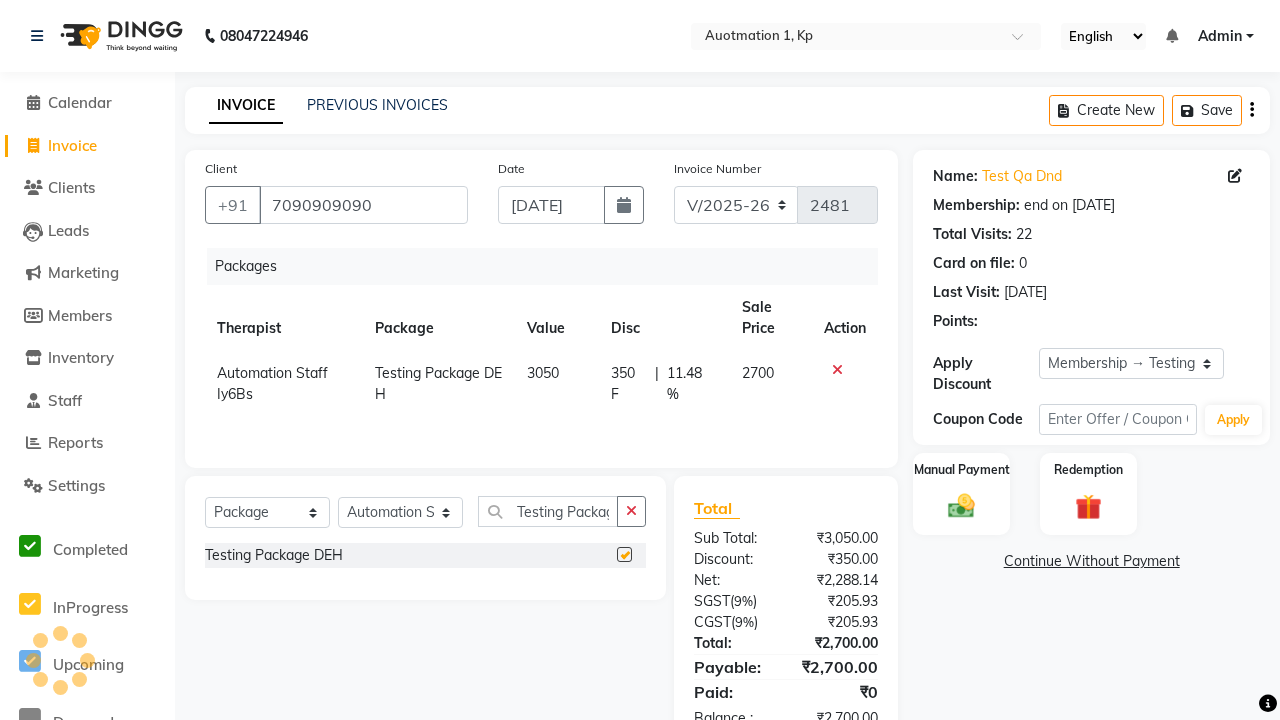 scroll, scrollTop: 0, scrollLeft: 0, axis: both 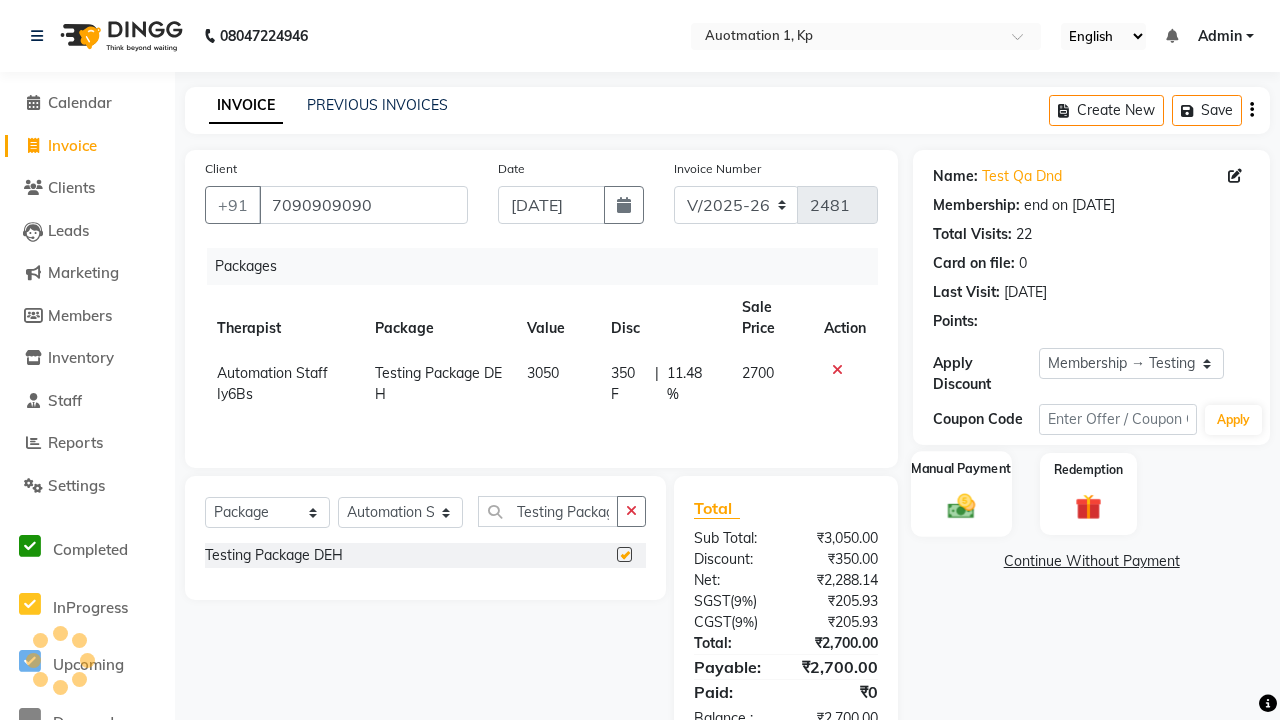 click 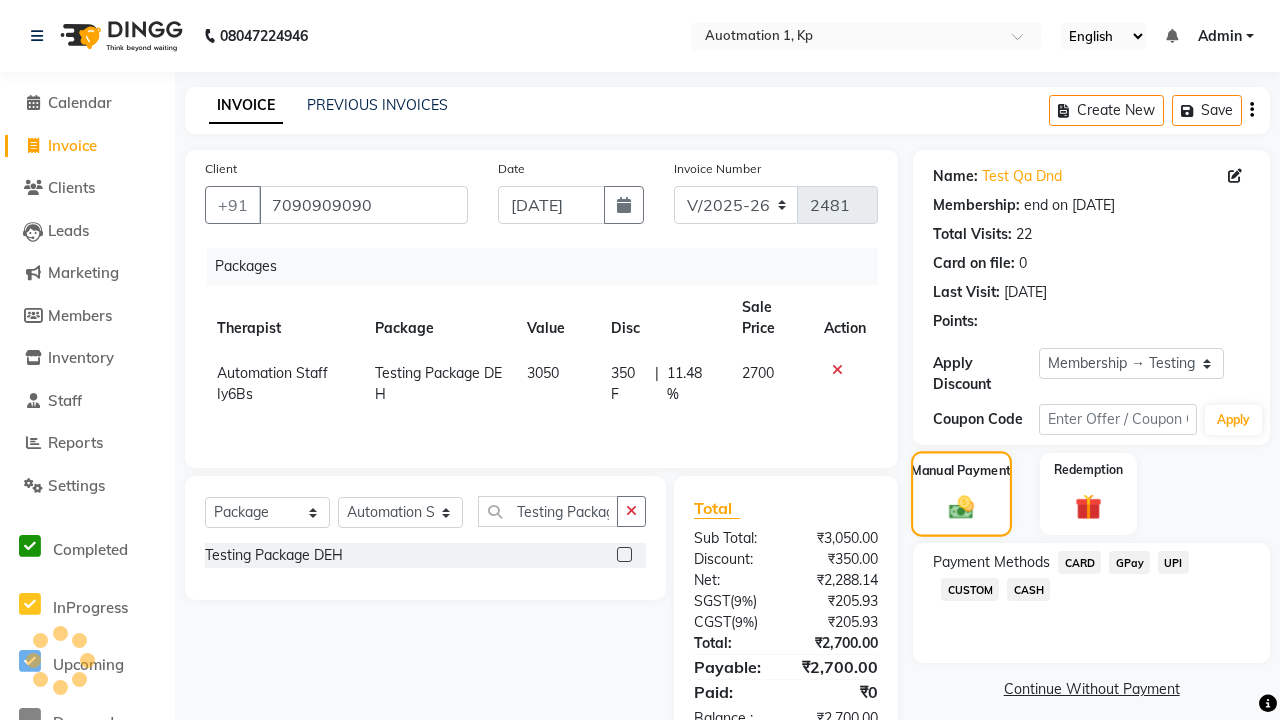 checkbox on "false" 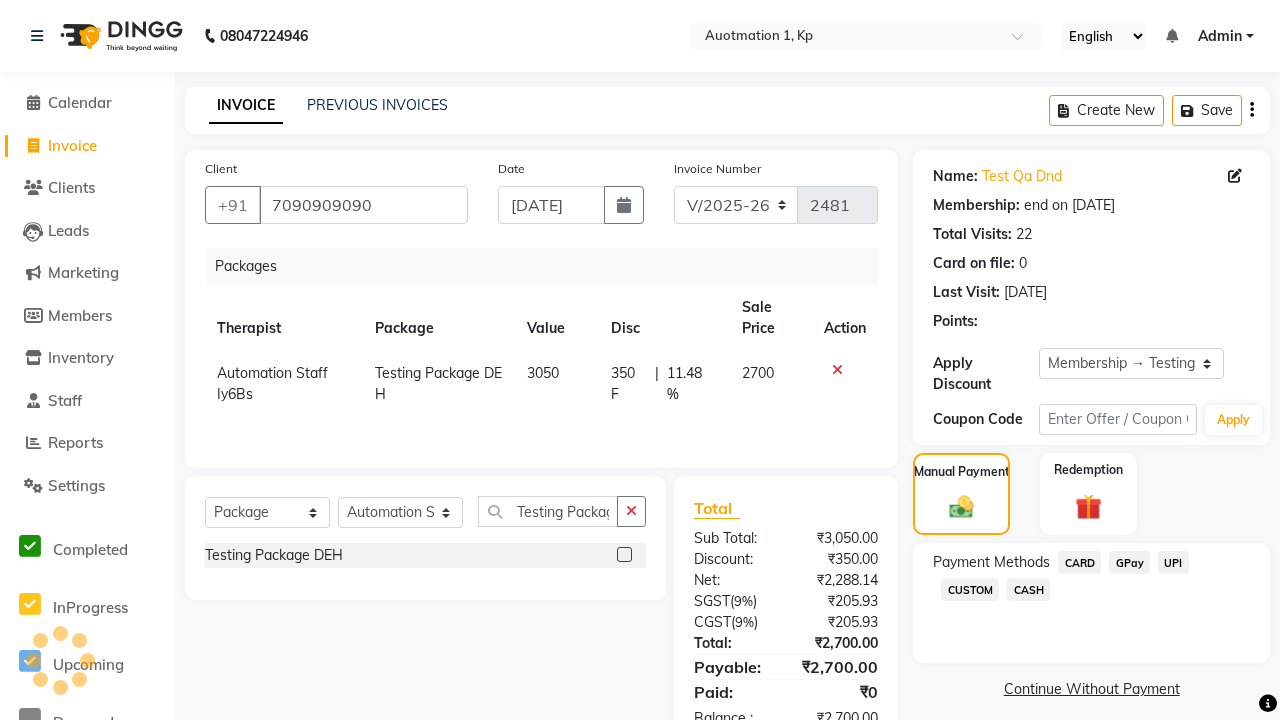 click on "CARD" 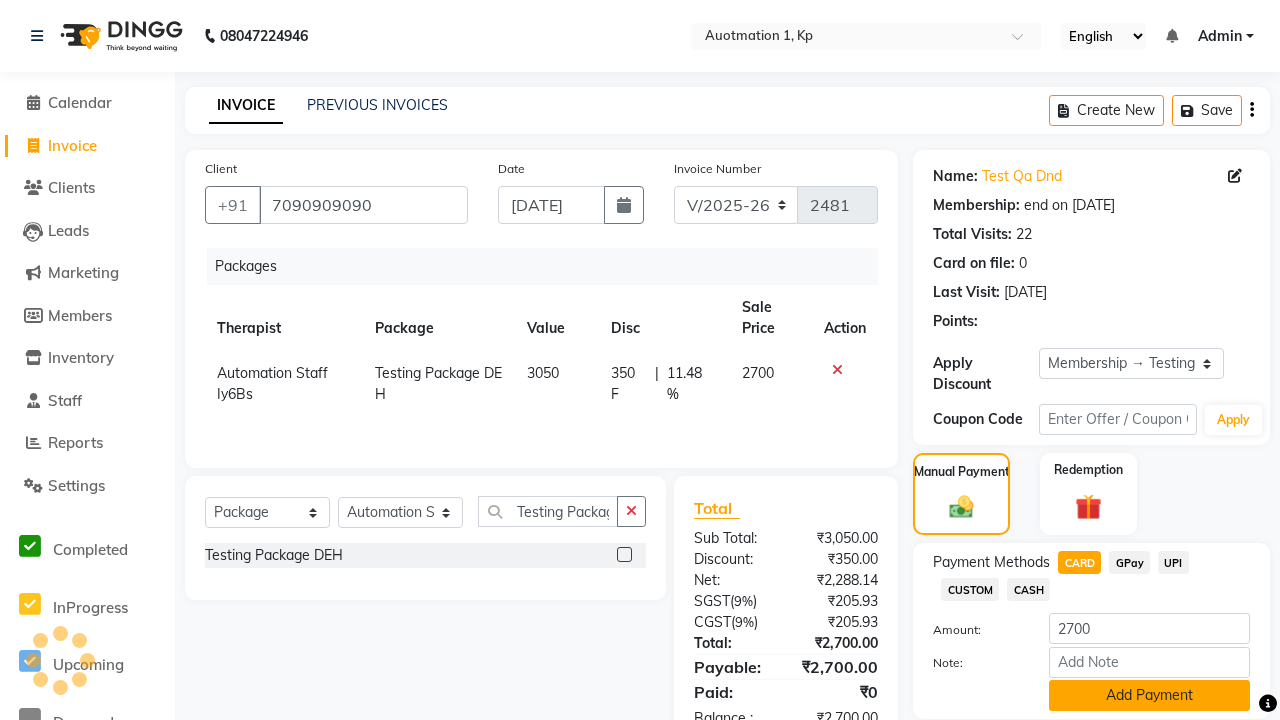 click on "Add Payment" 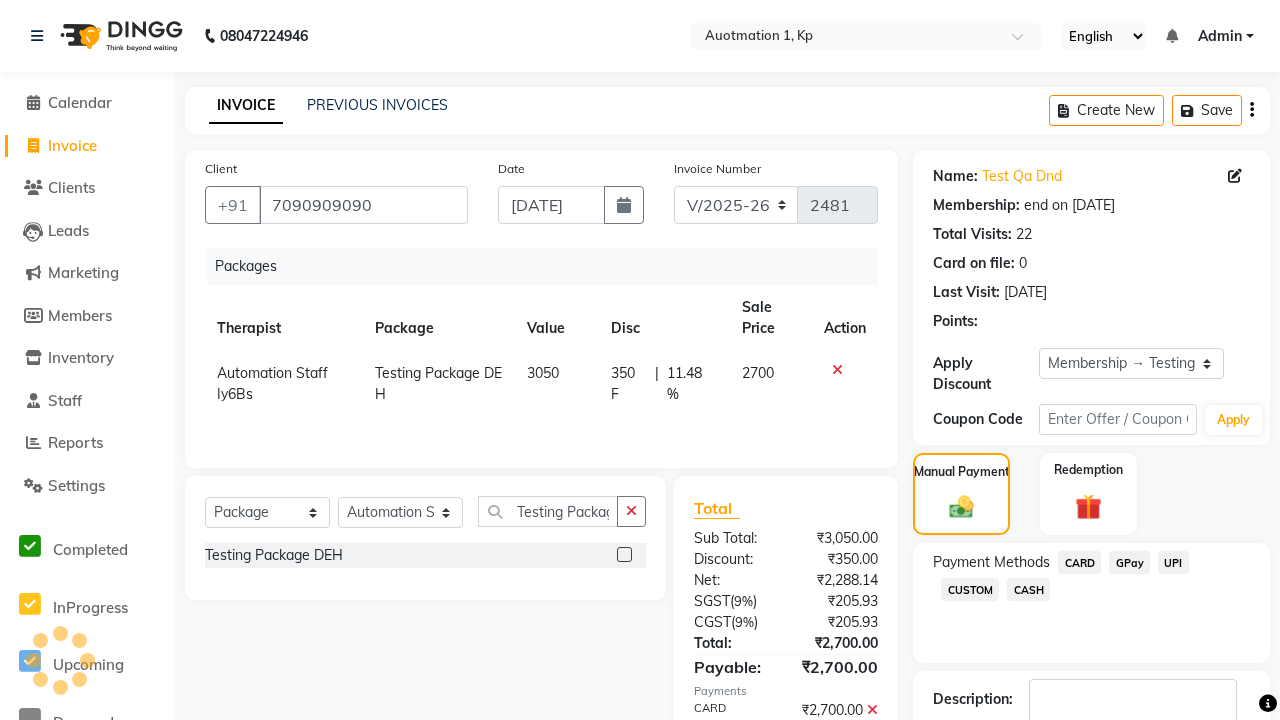 click 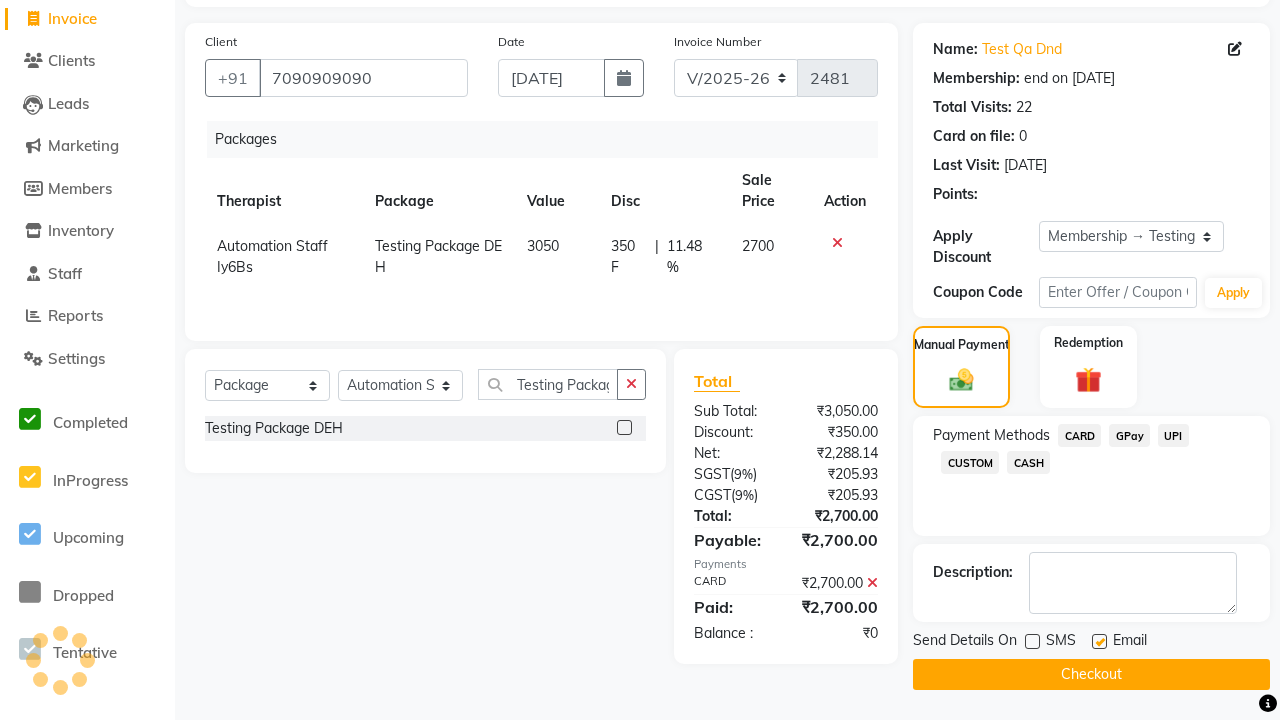 click 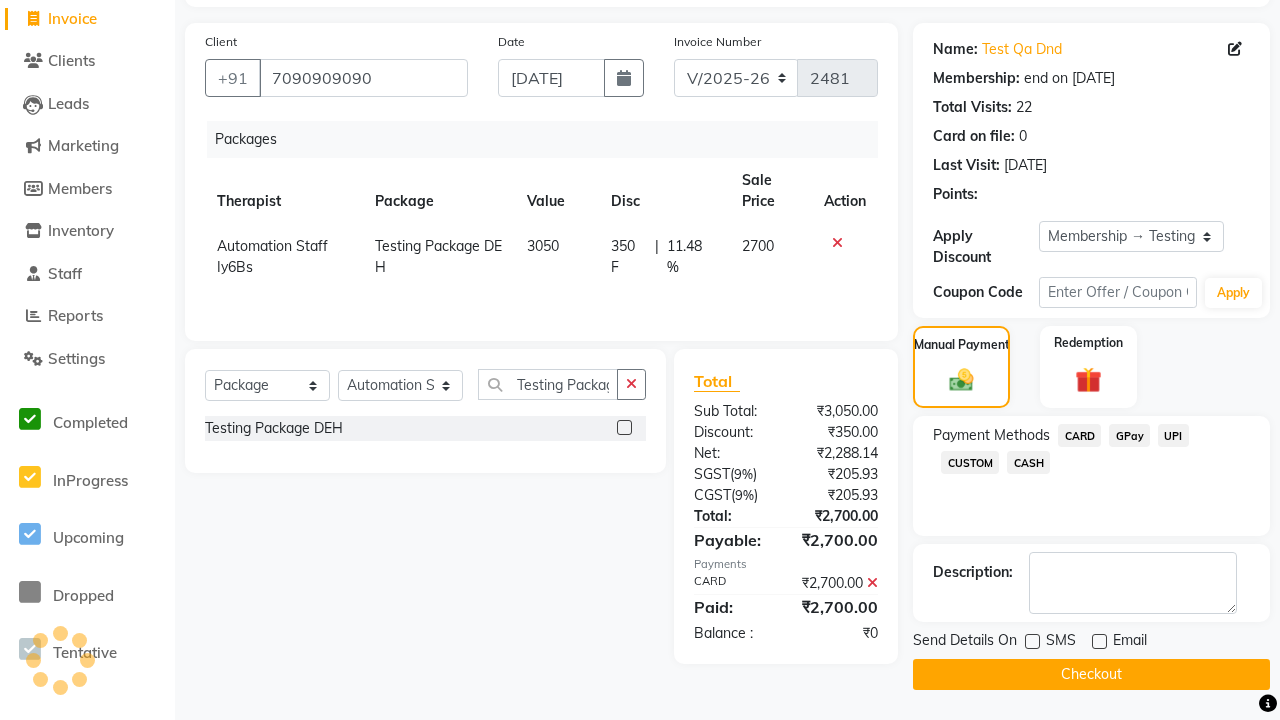 click on "Checkout" 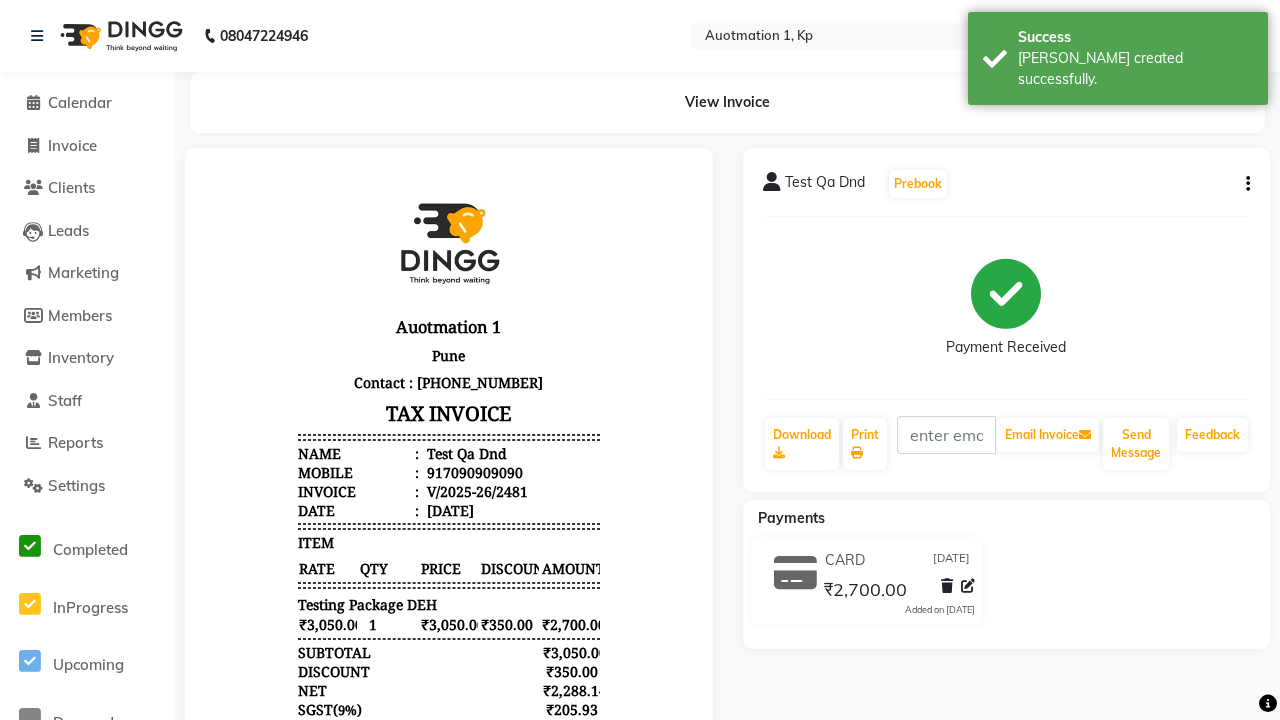 scroll, scrollTop: 0, scrollLeft: 0, axis: both 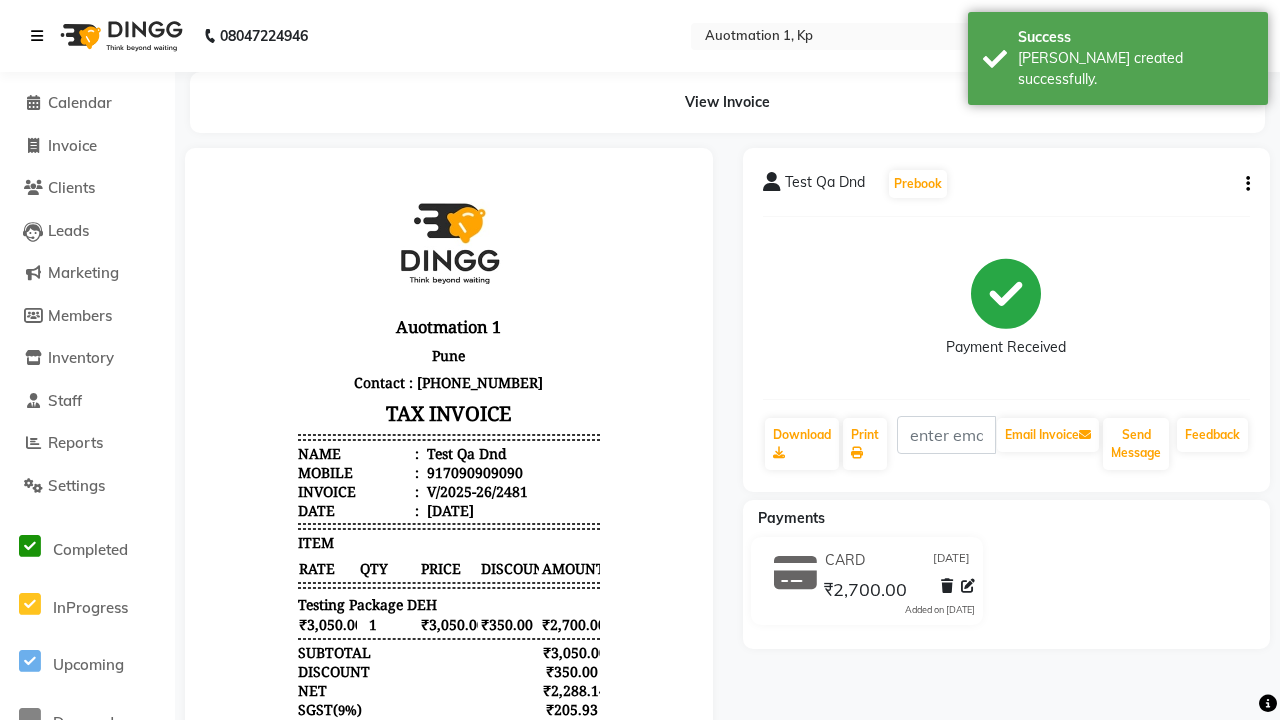 click on "[PERSON_NAME] created successfully." at bounding box center (1135, 69) 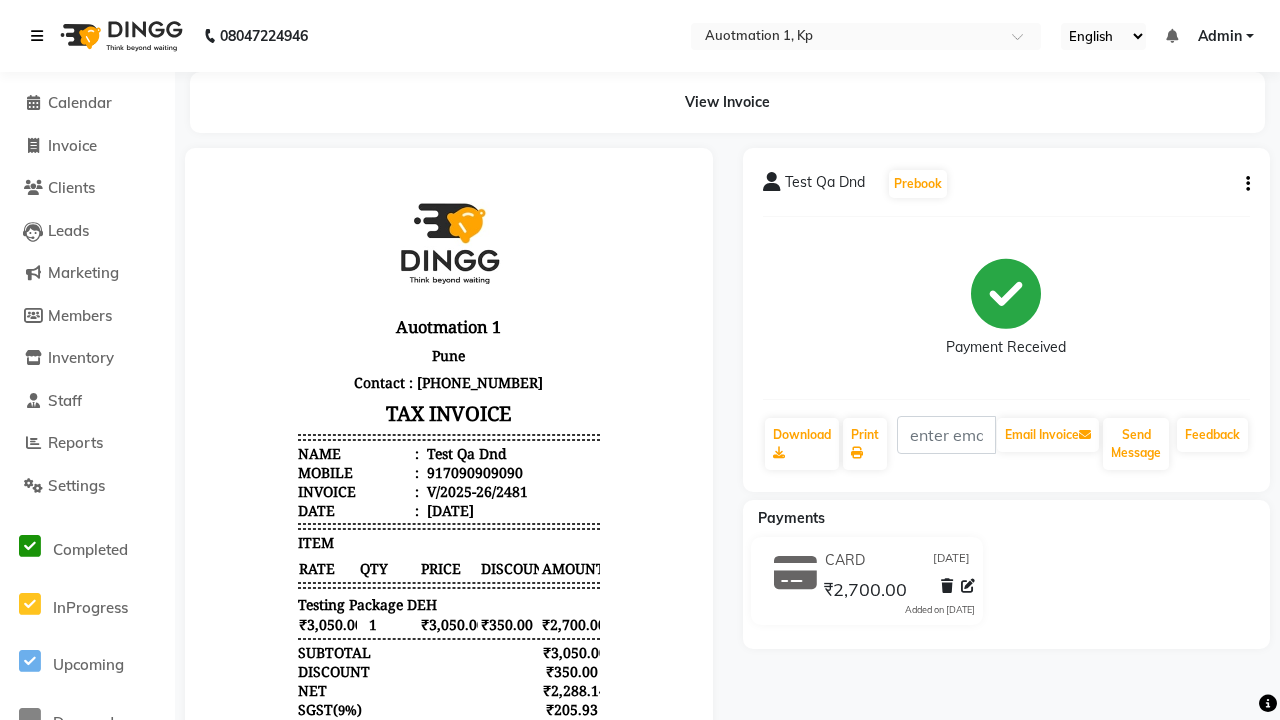 click at bounding box center (37, 36) 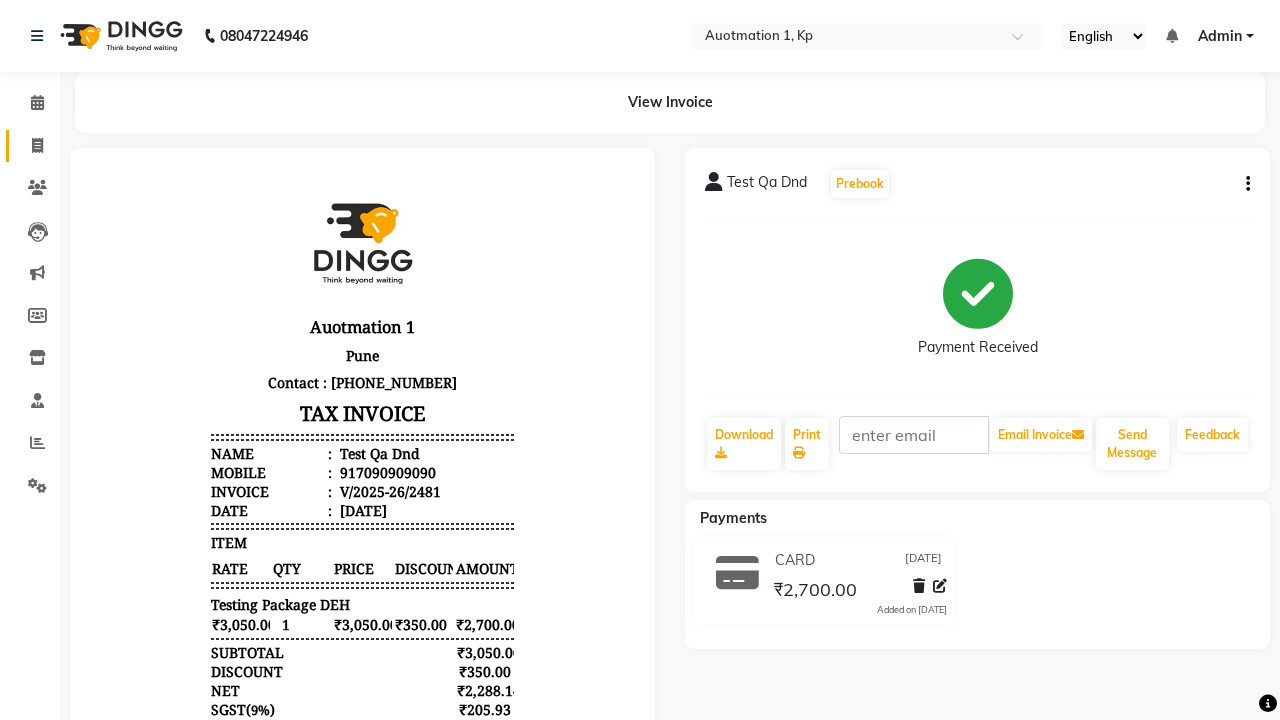 click 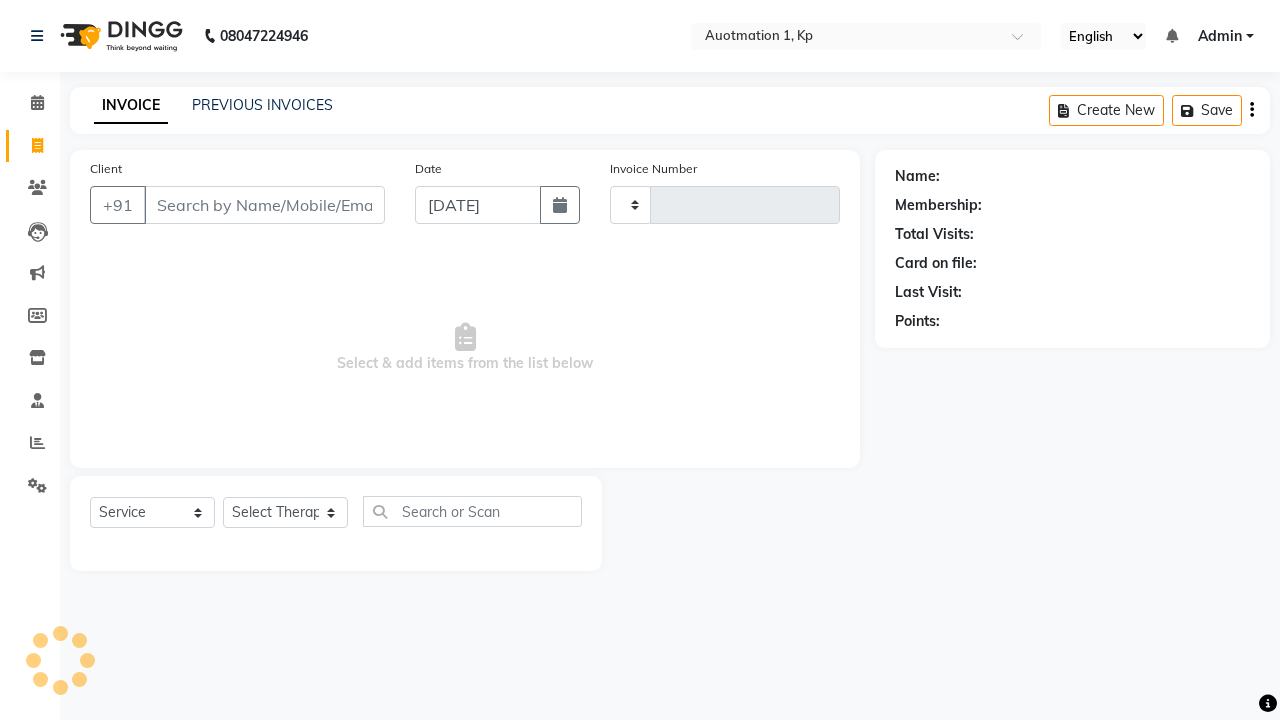 type on "2482" 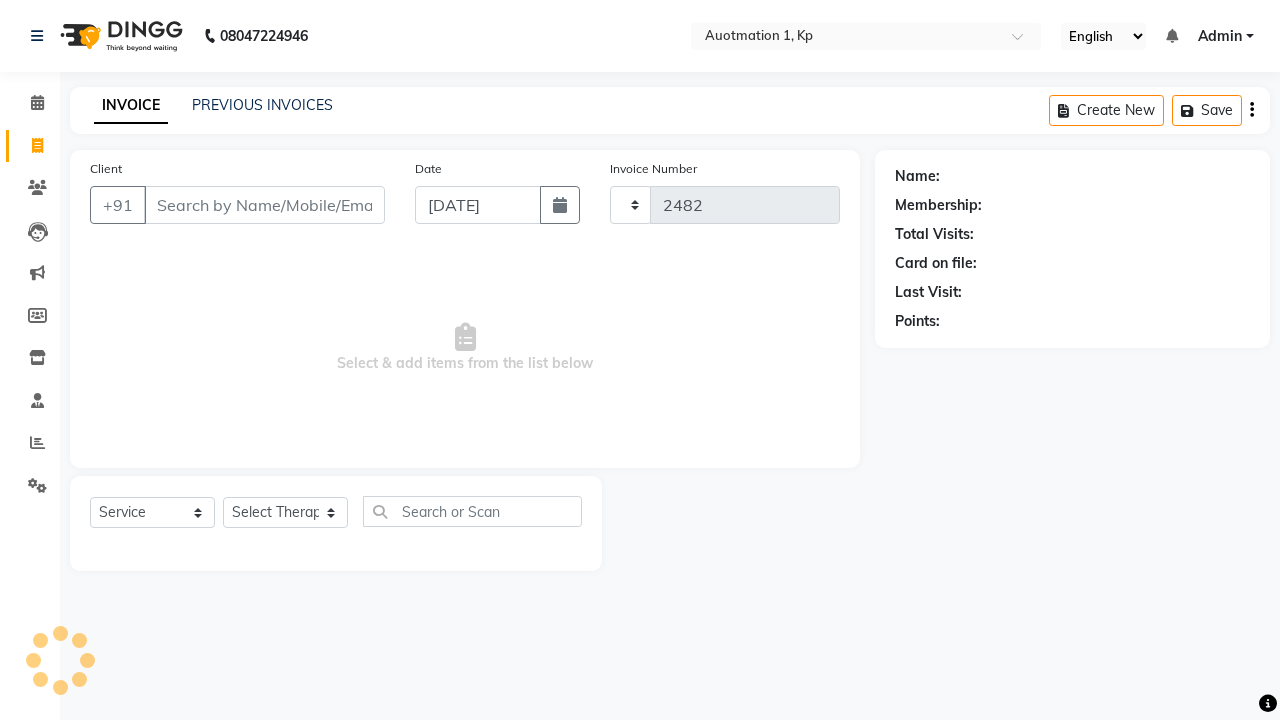 select on "150" 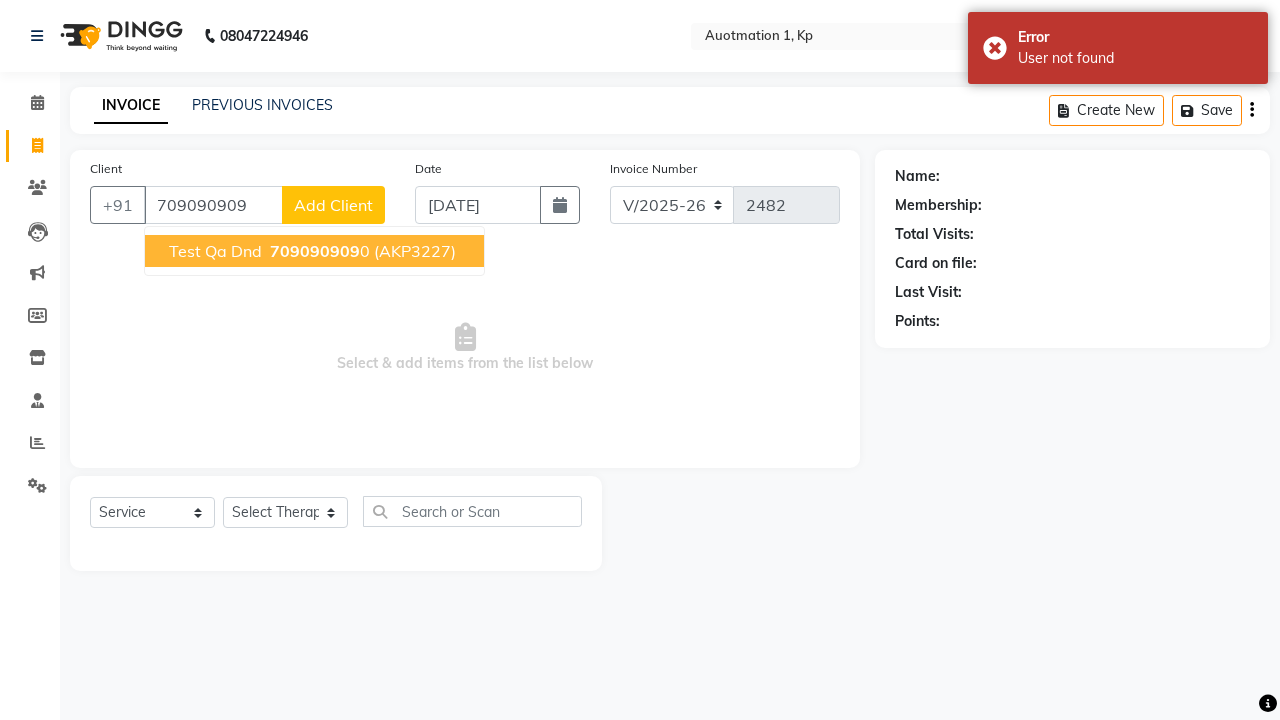 click on "709090909" at bounding box center [315, 251] 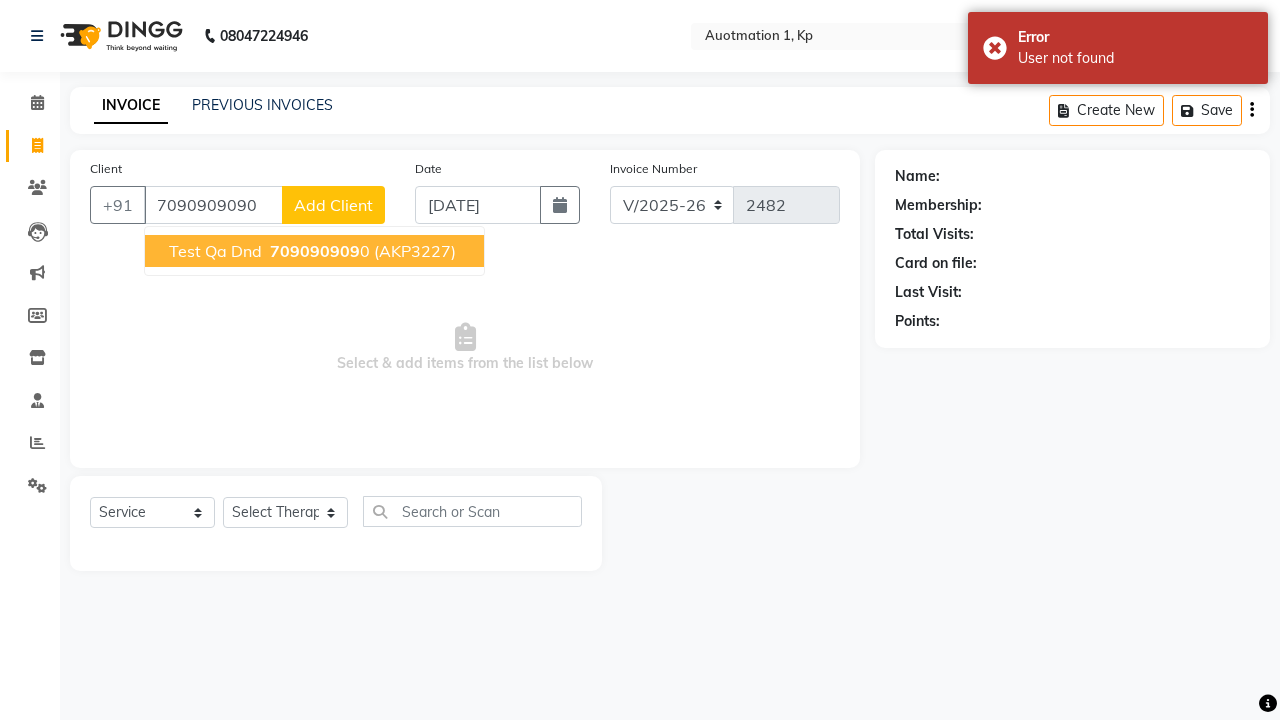 type on "7090909090" 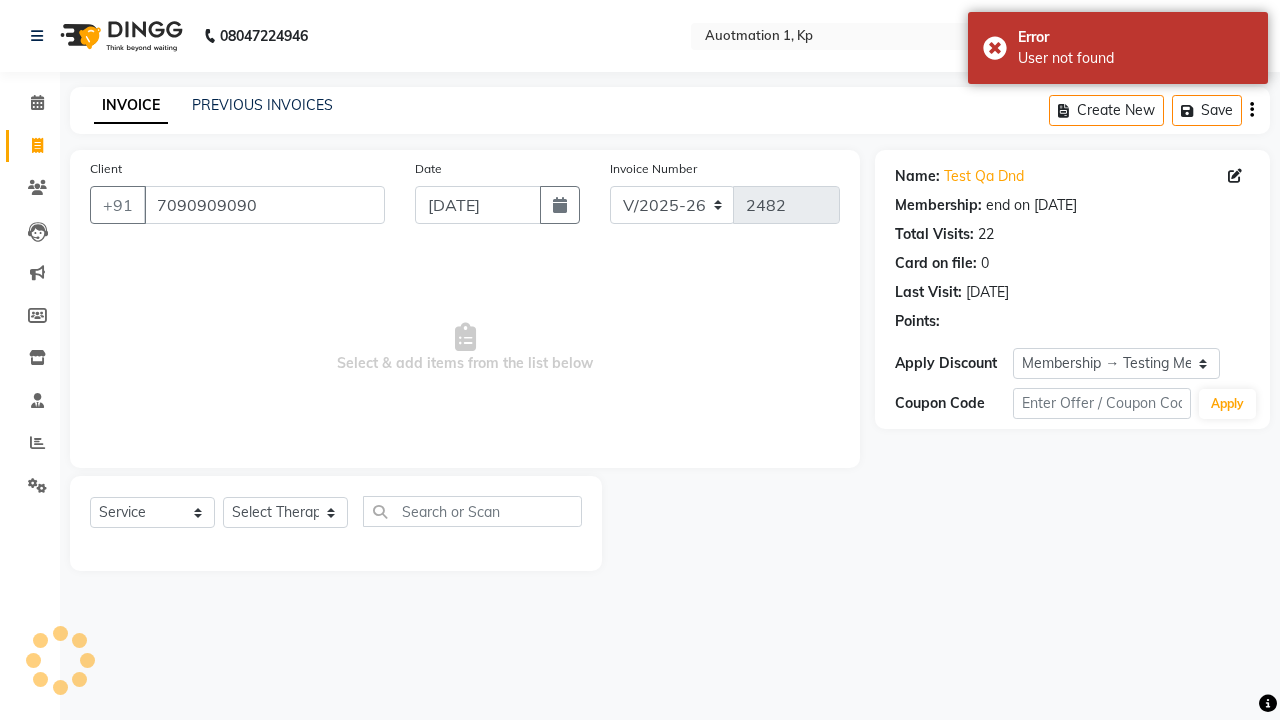 select on "0:" 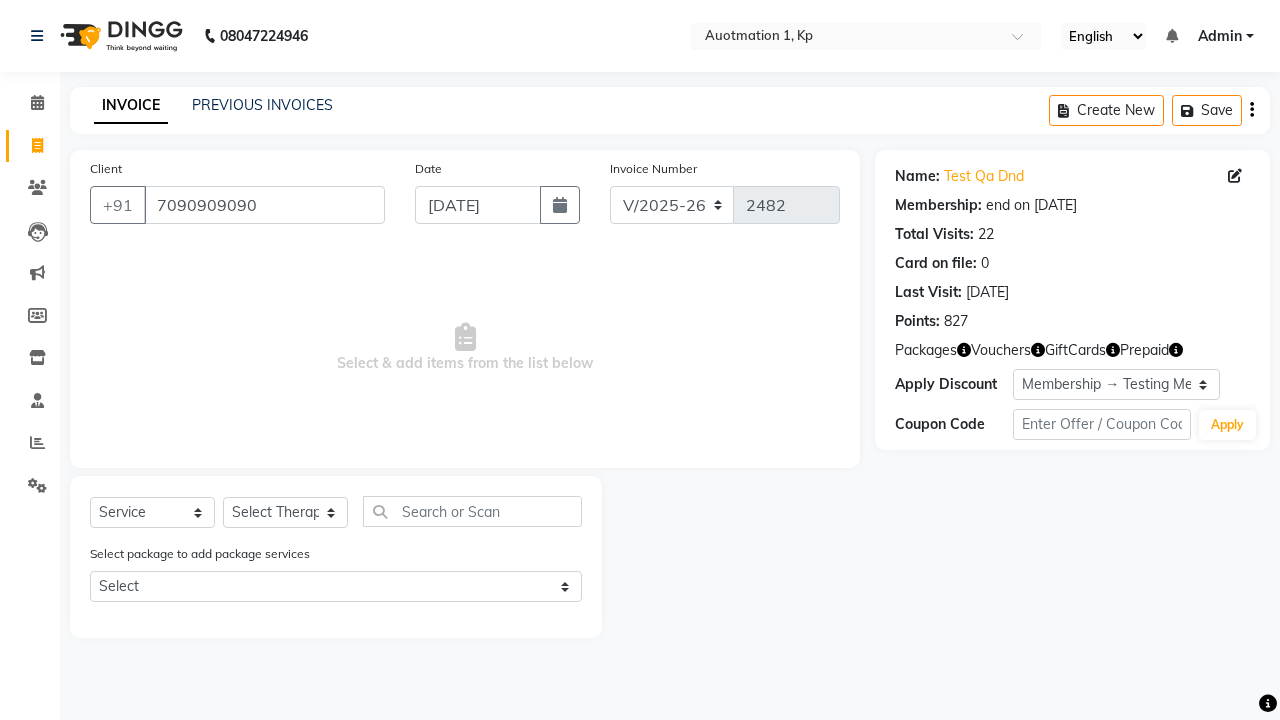 select on "5421" 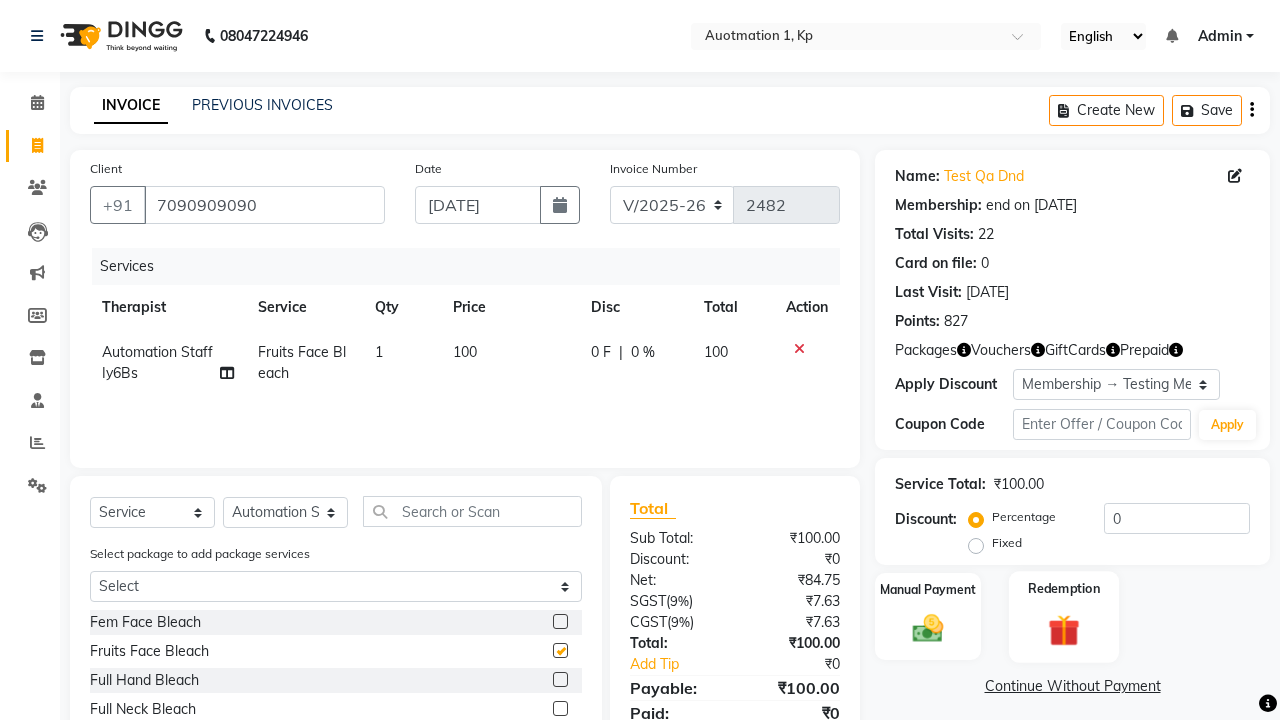 click 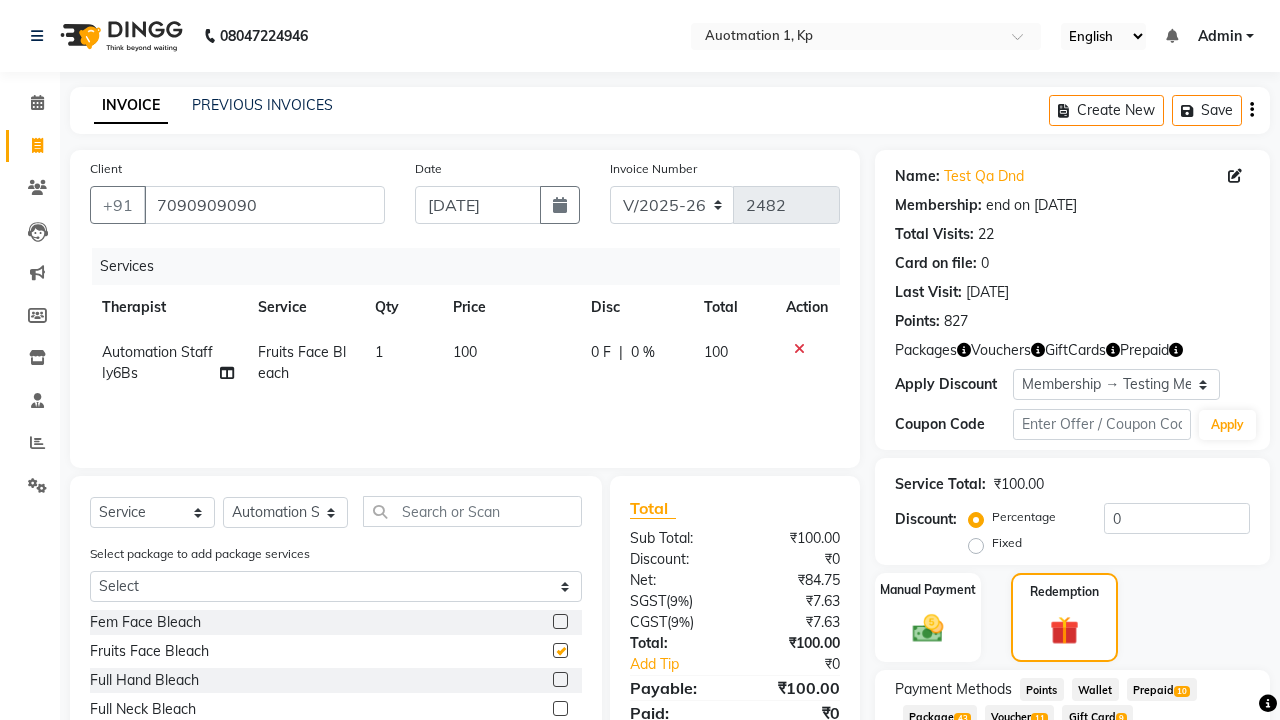 click on "Package  43" 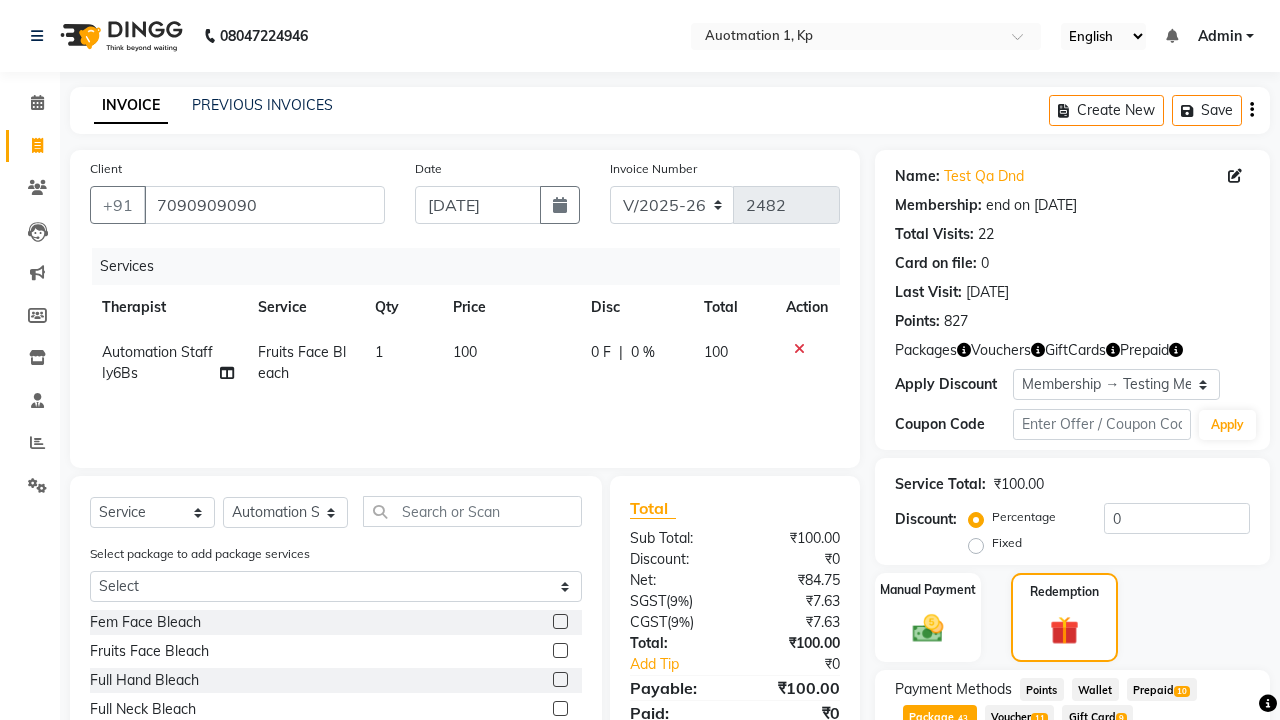 checkbox on "false" 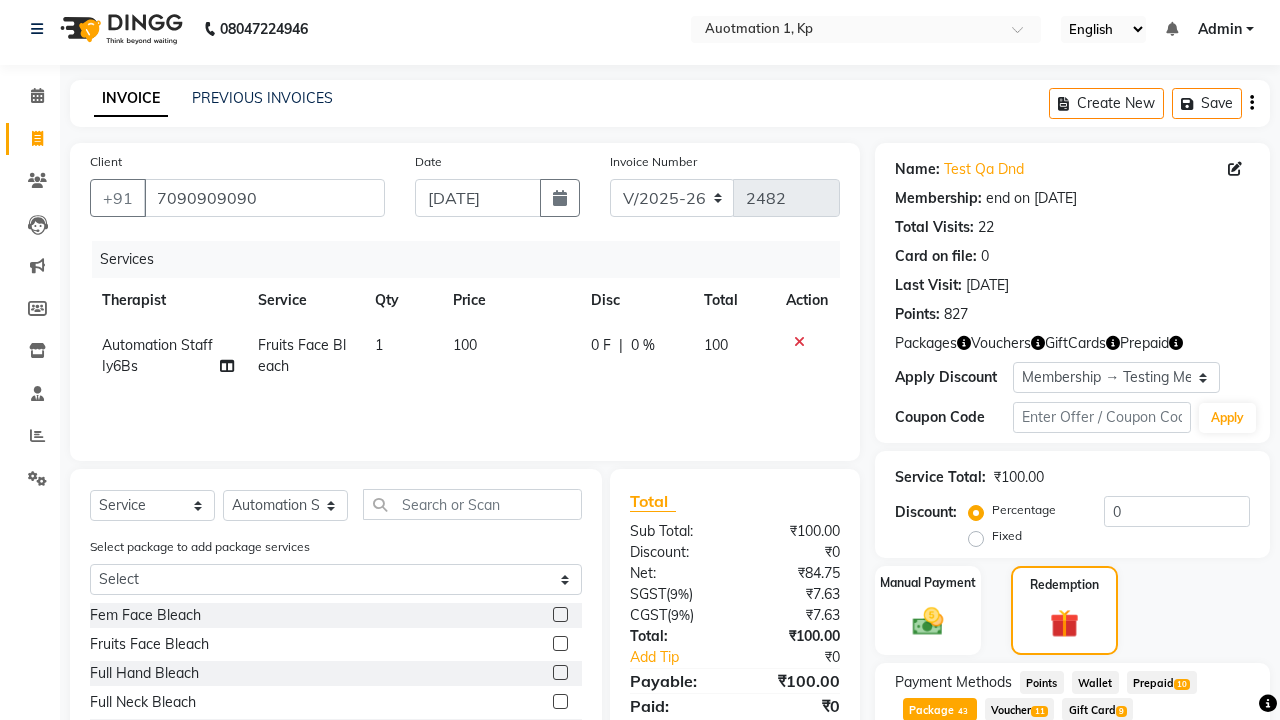 click on "Apply" at bounding box center [1197, 790] 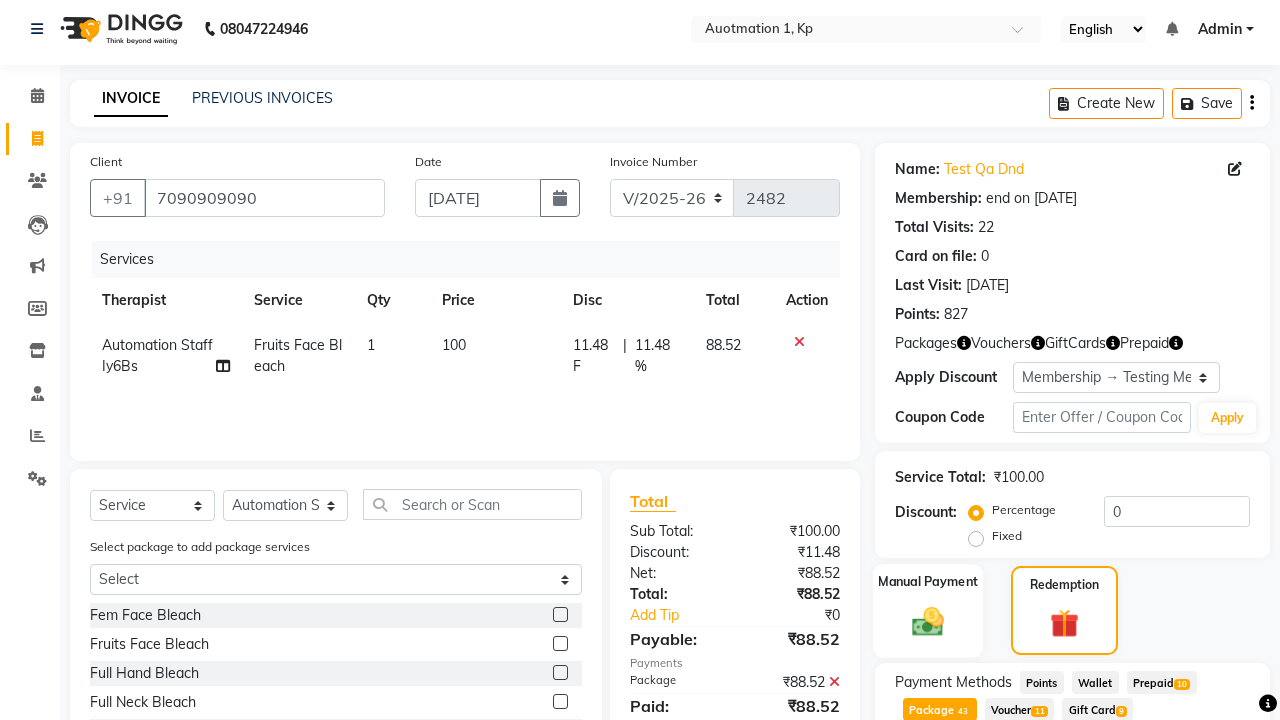 click 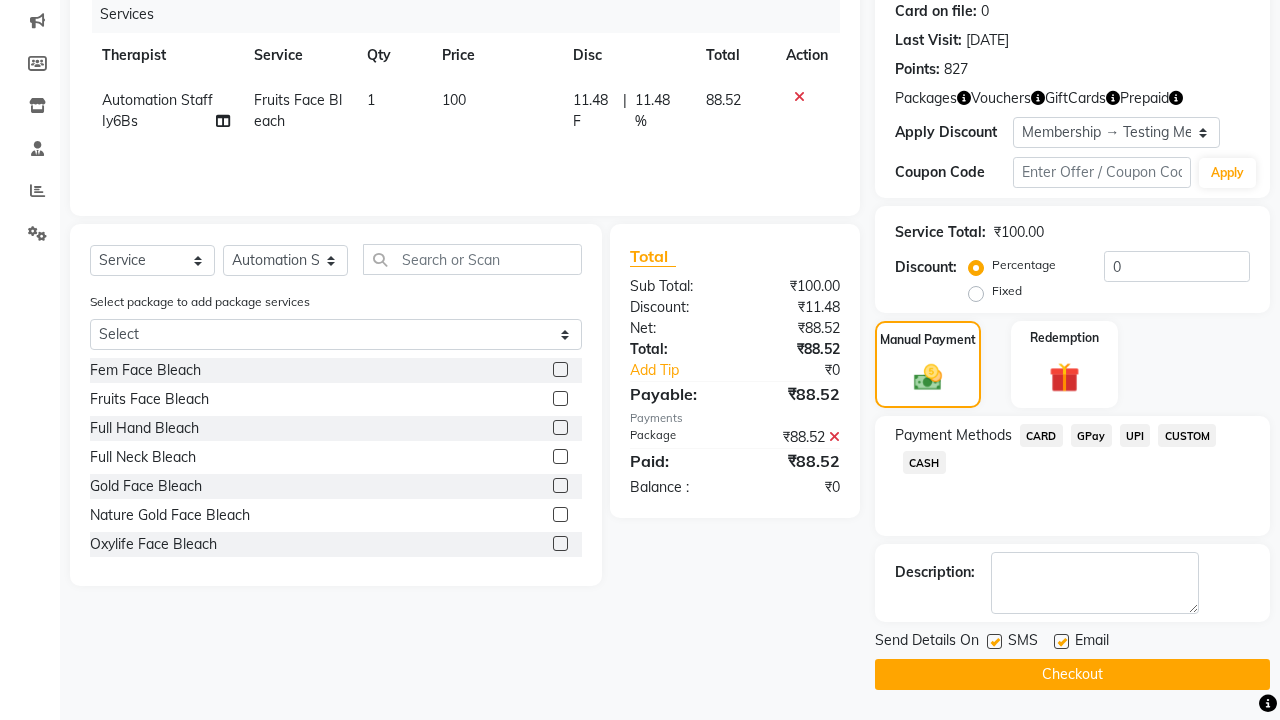 click on "CARD" 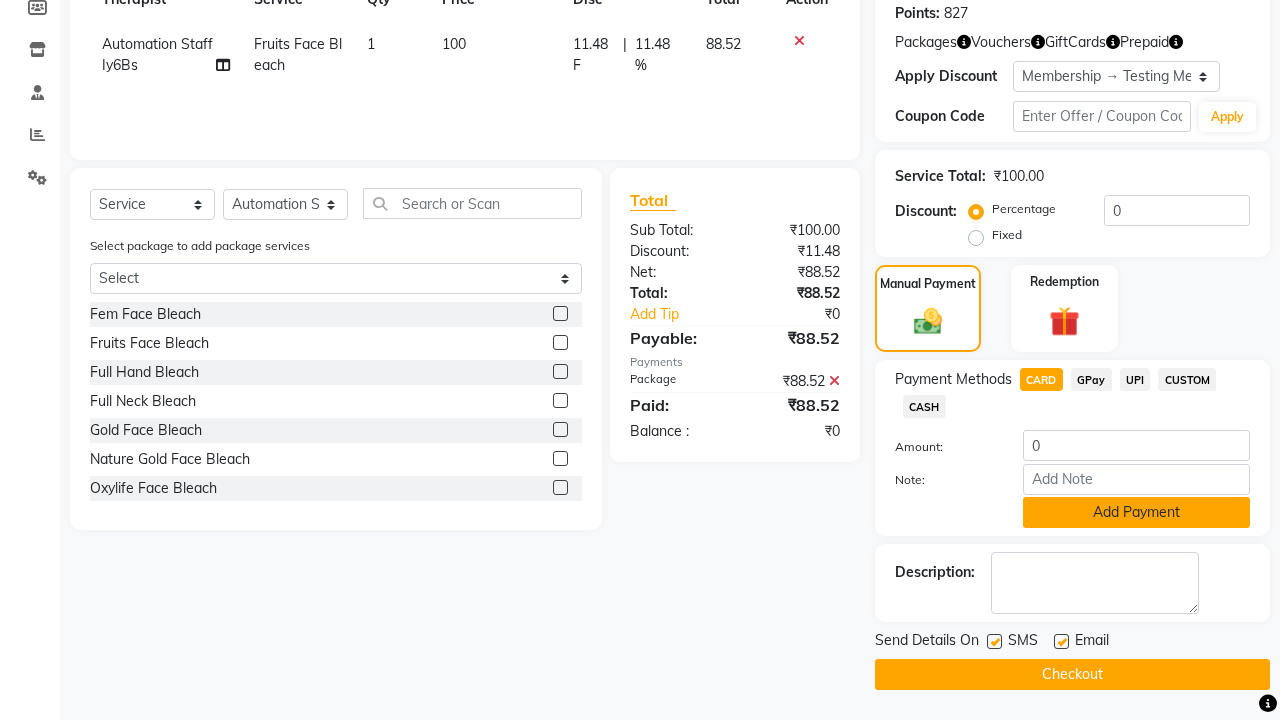 click on "Add Payment" 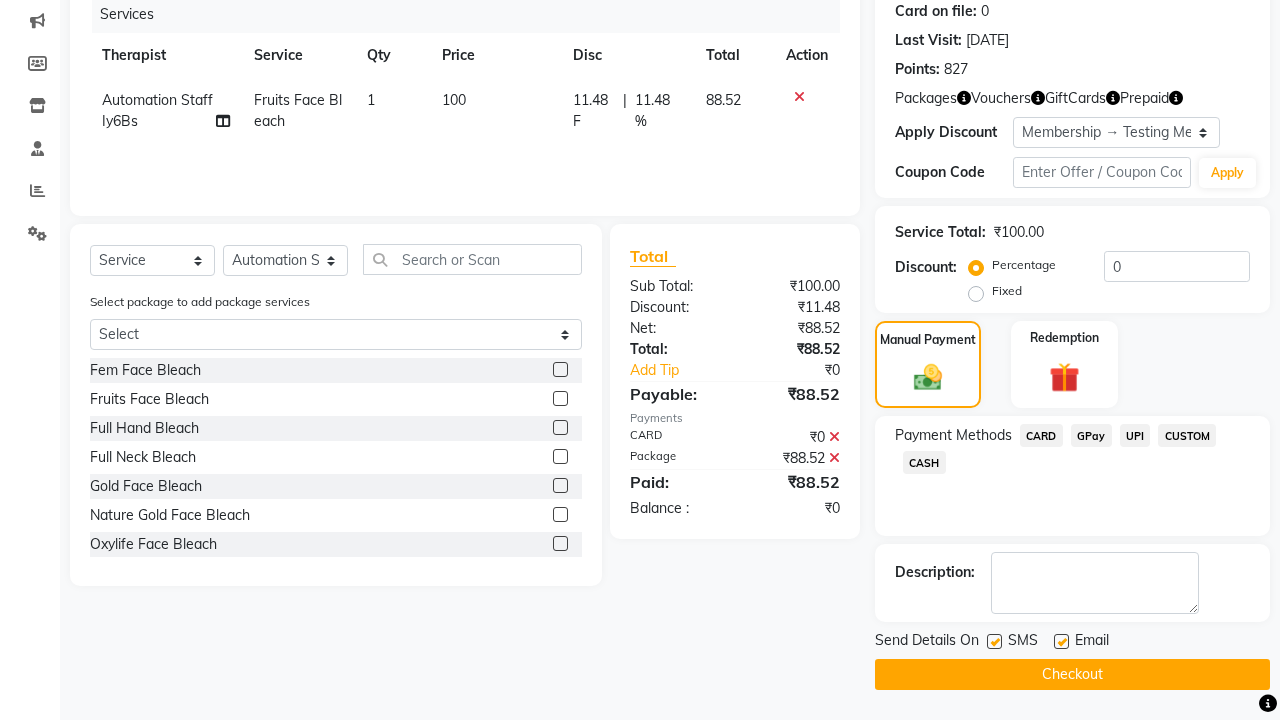 click 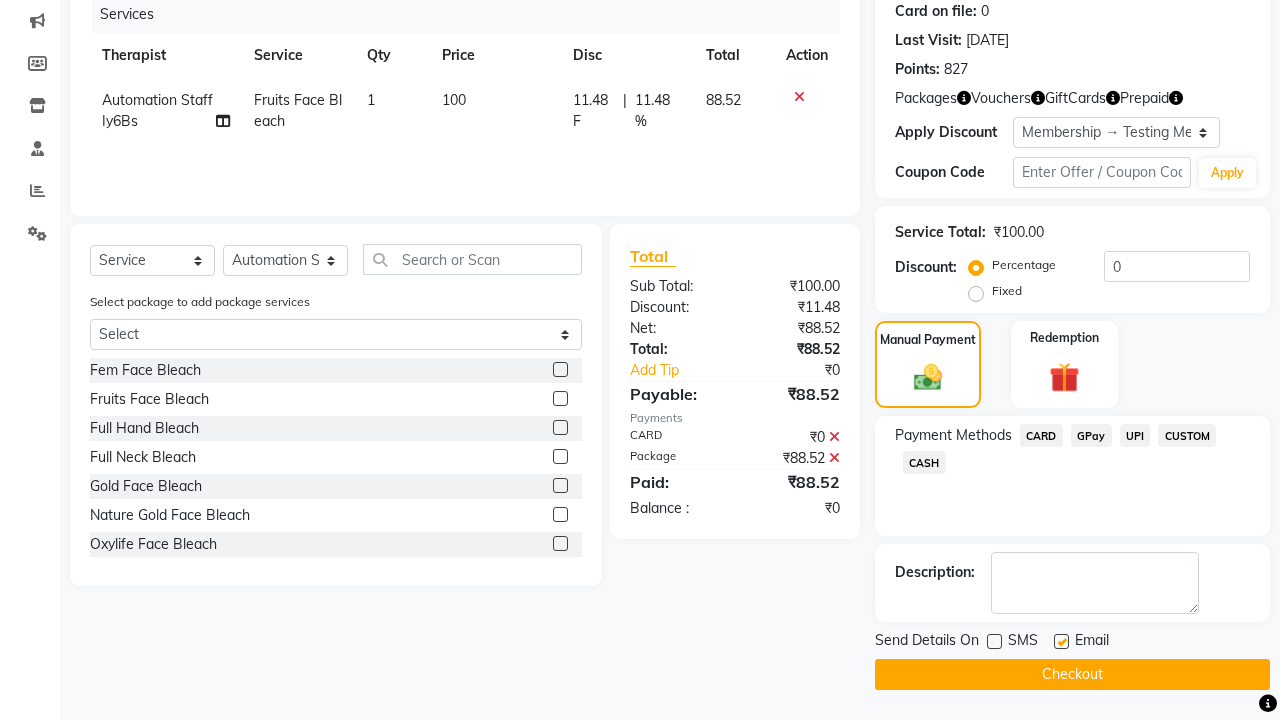 scroll, scrollTop: 252, scrollLeft: 0, axis: vertical 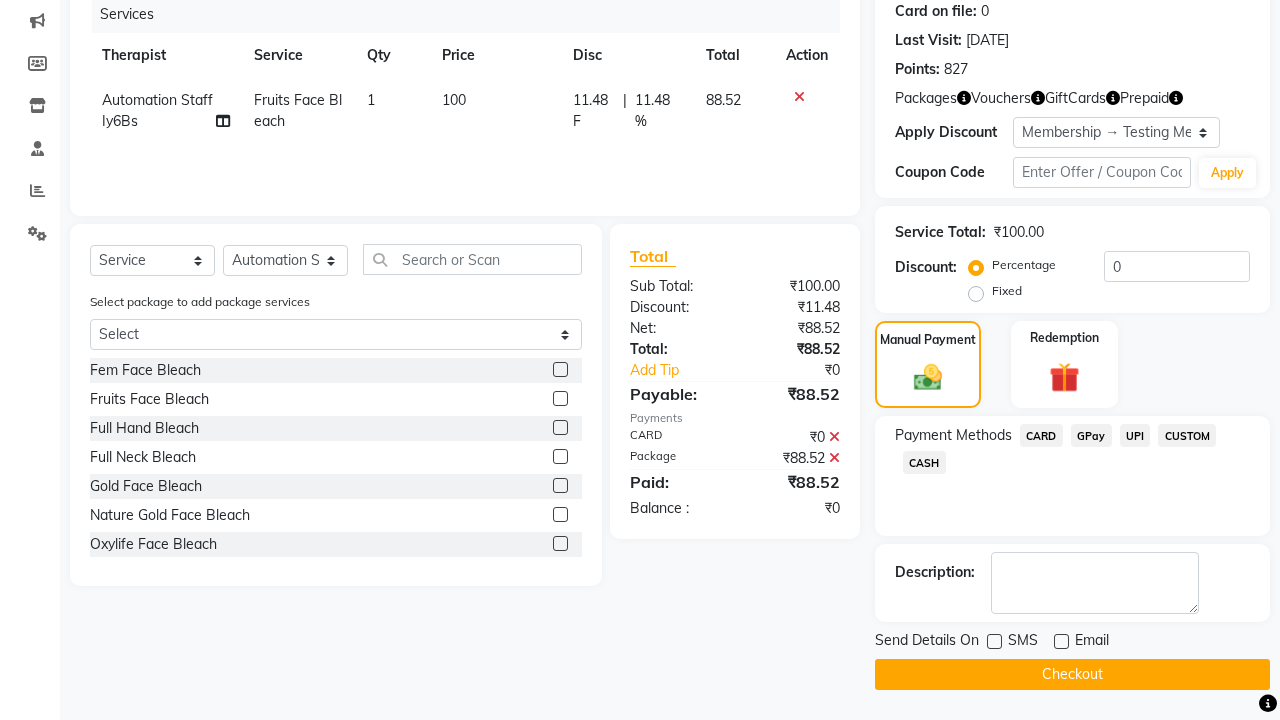 click on "Checkout" 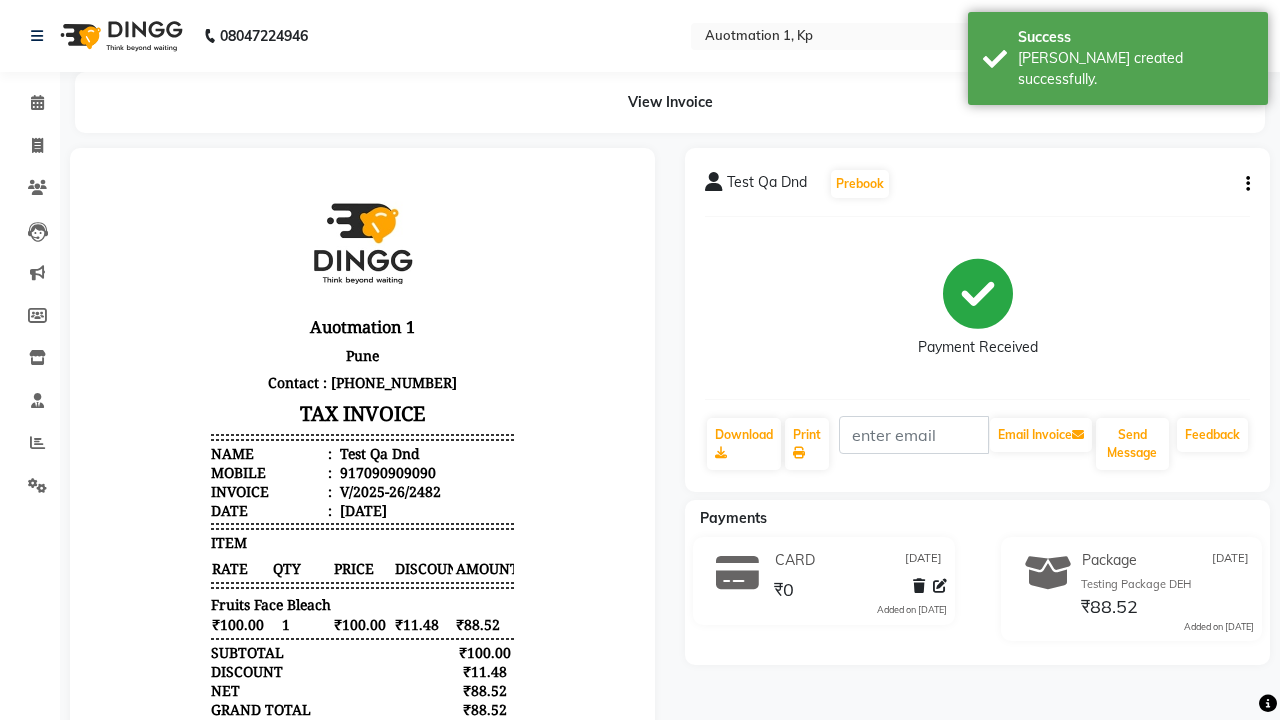 scroll, scrollTop: 0, scrollLeft: 0, axis: both 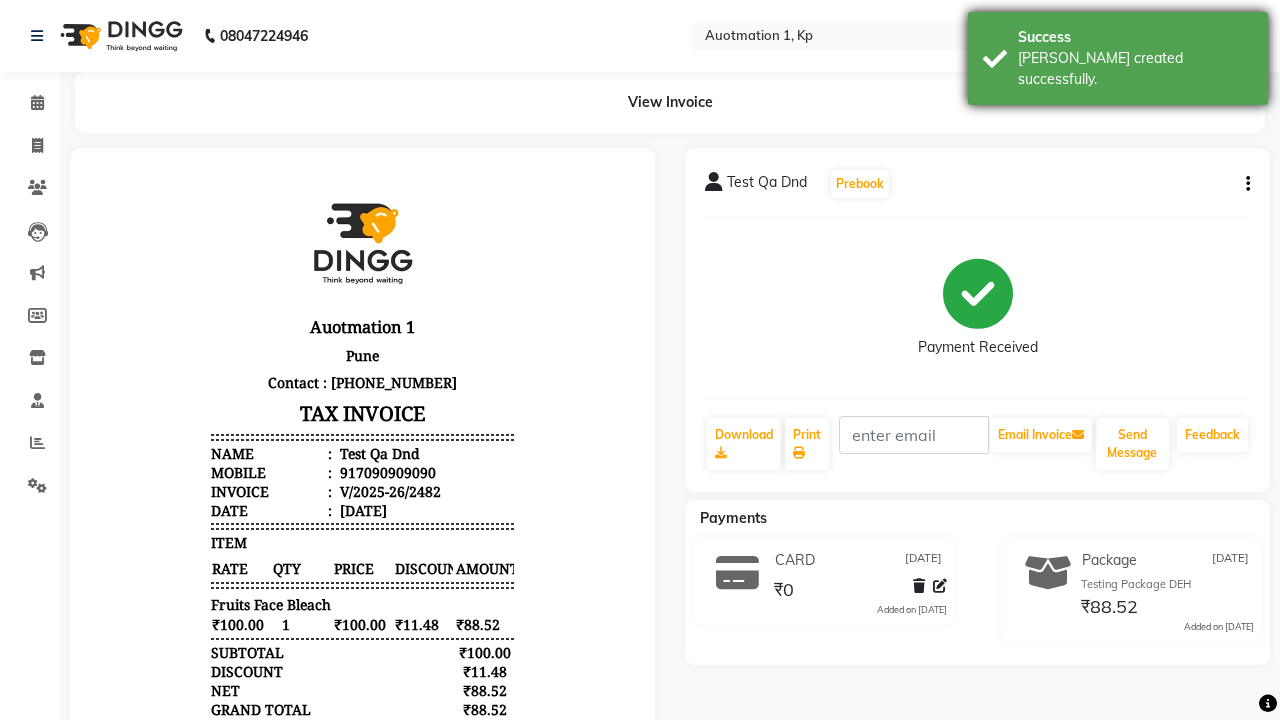 click on "[PERSON_NAME] created successfully." at bounding box center (1135, 69) 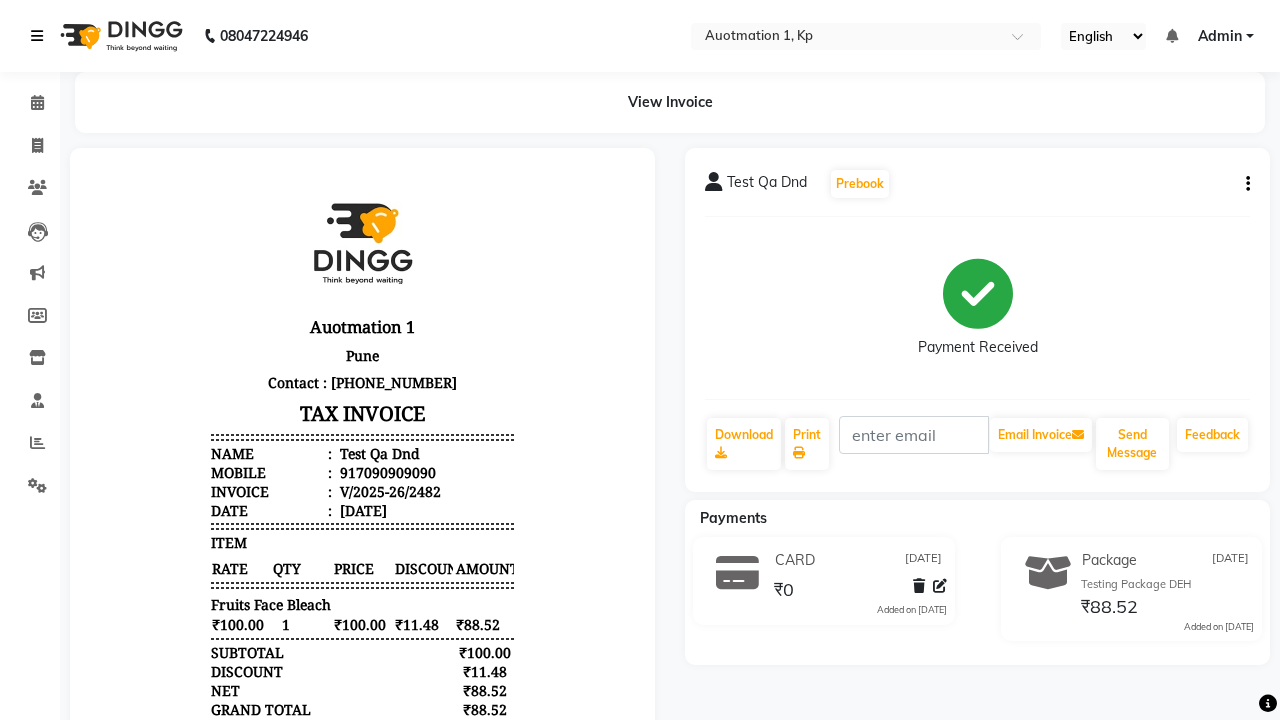 click at bounding box center (37, 36) 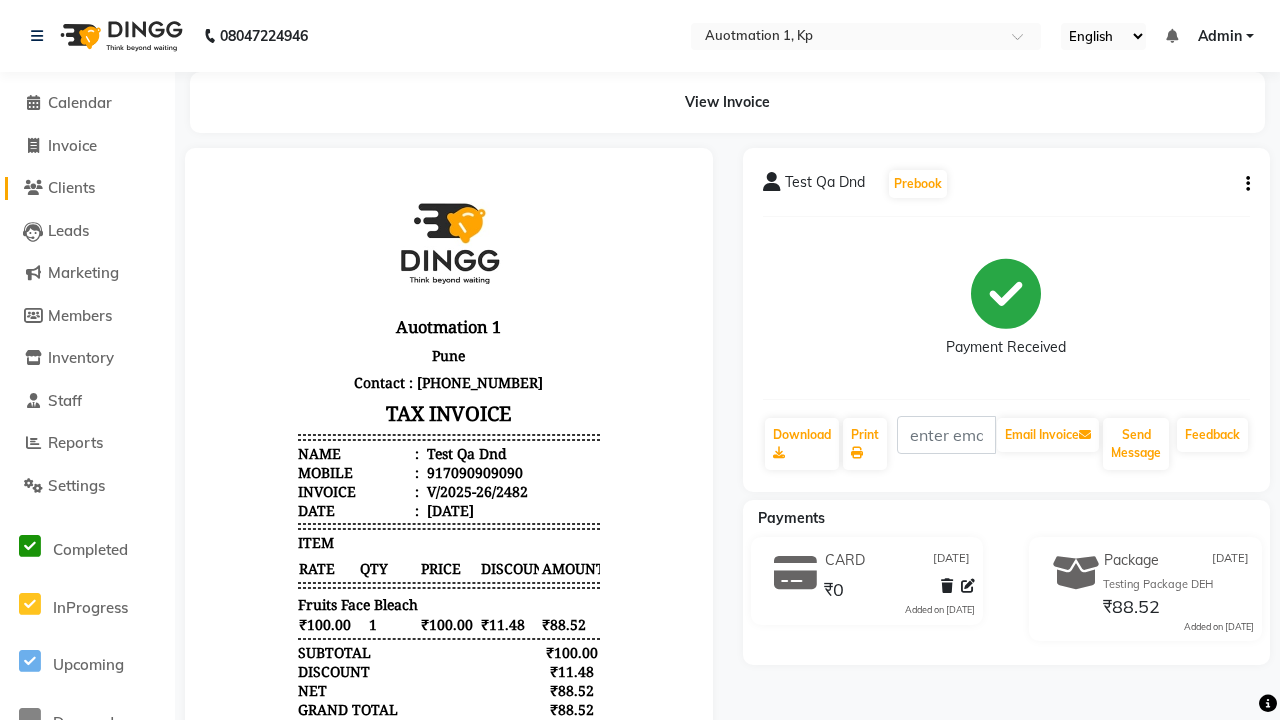 click on "Clients" 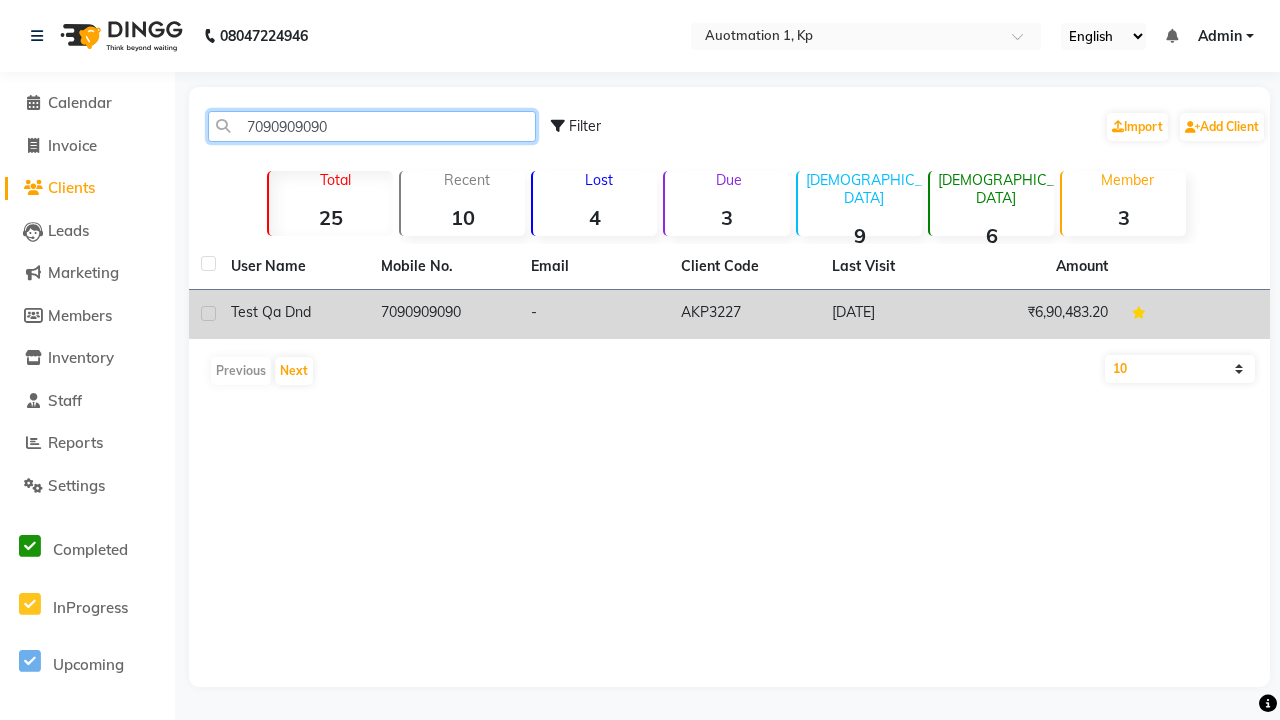 type on "7090909090" 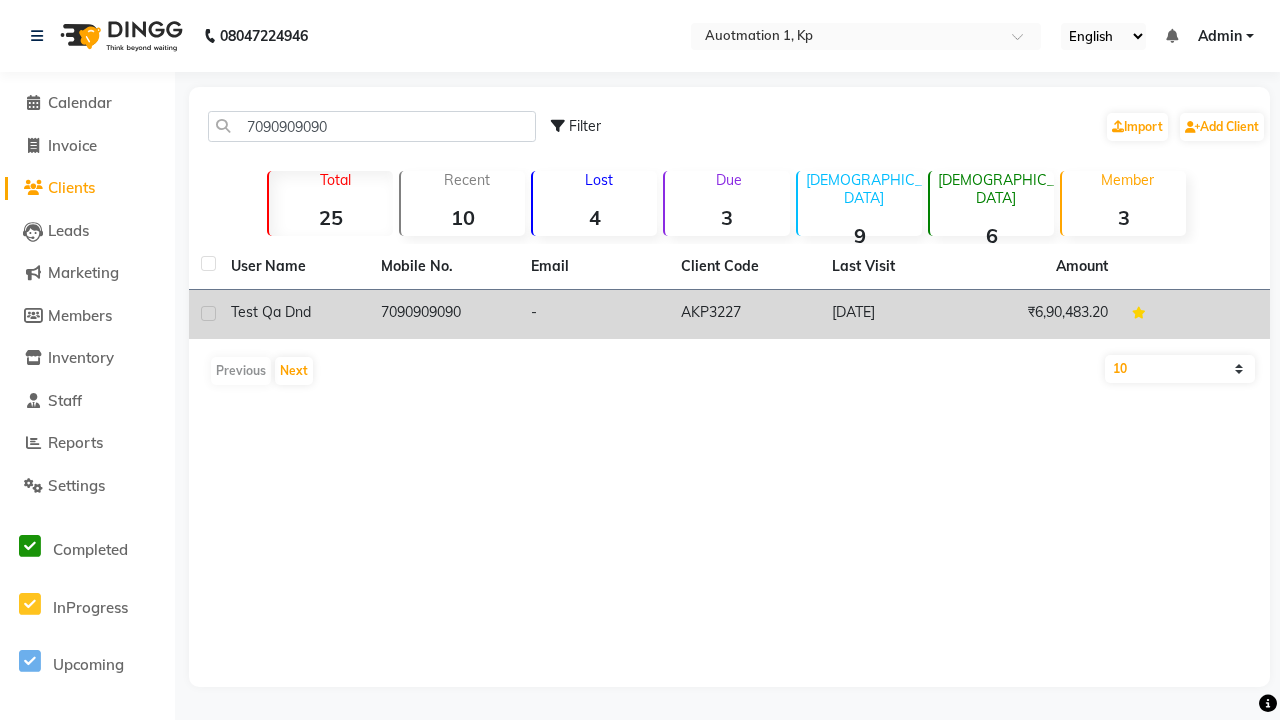 click on "7090909090" 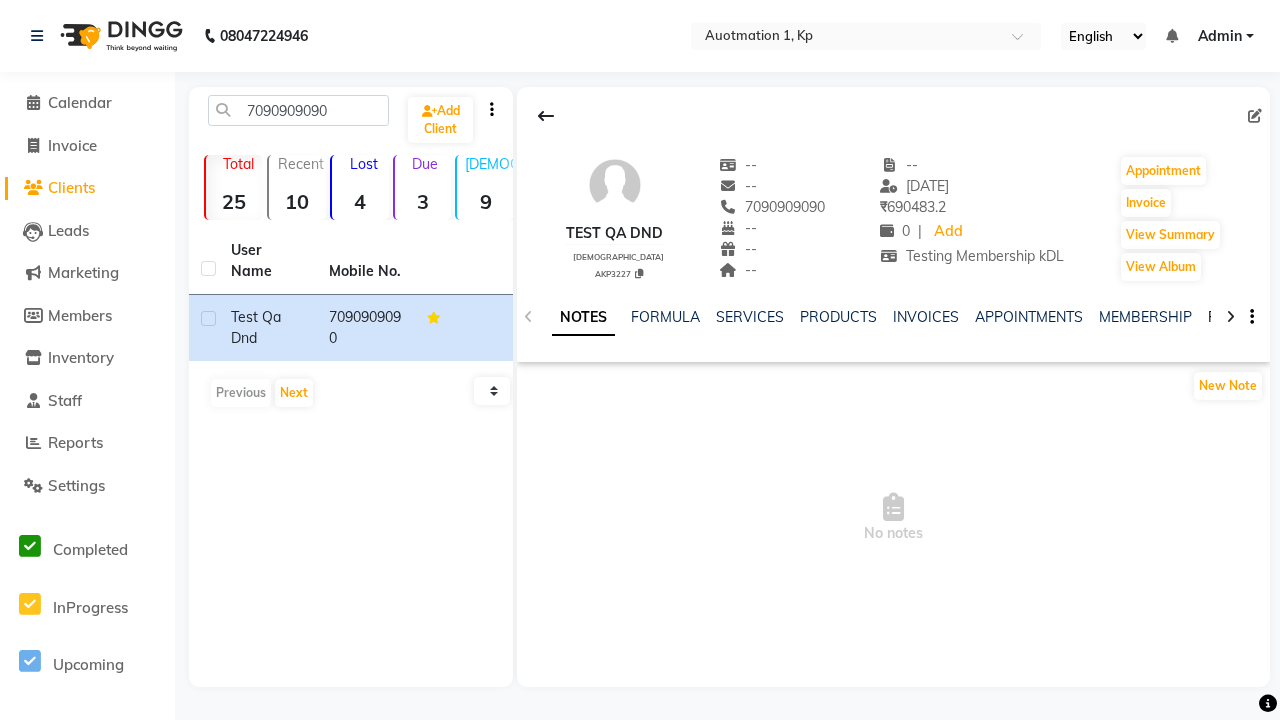 click on "PACKAGES" 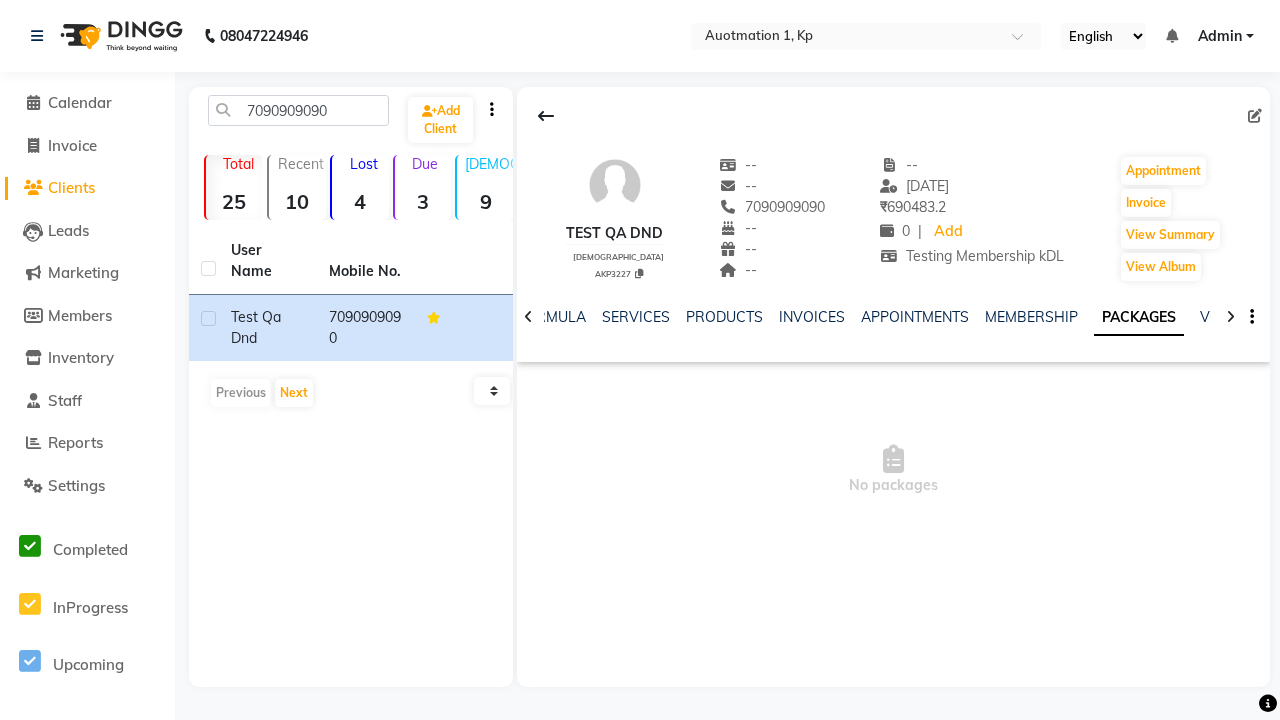 scroll, scrollTop: 0, scrollLeft: 71, axis: horizontal 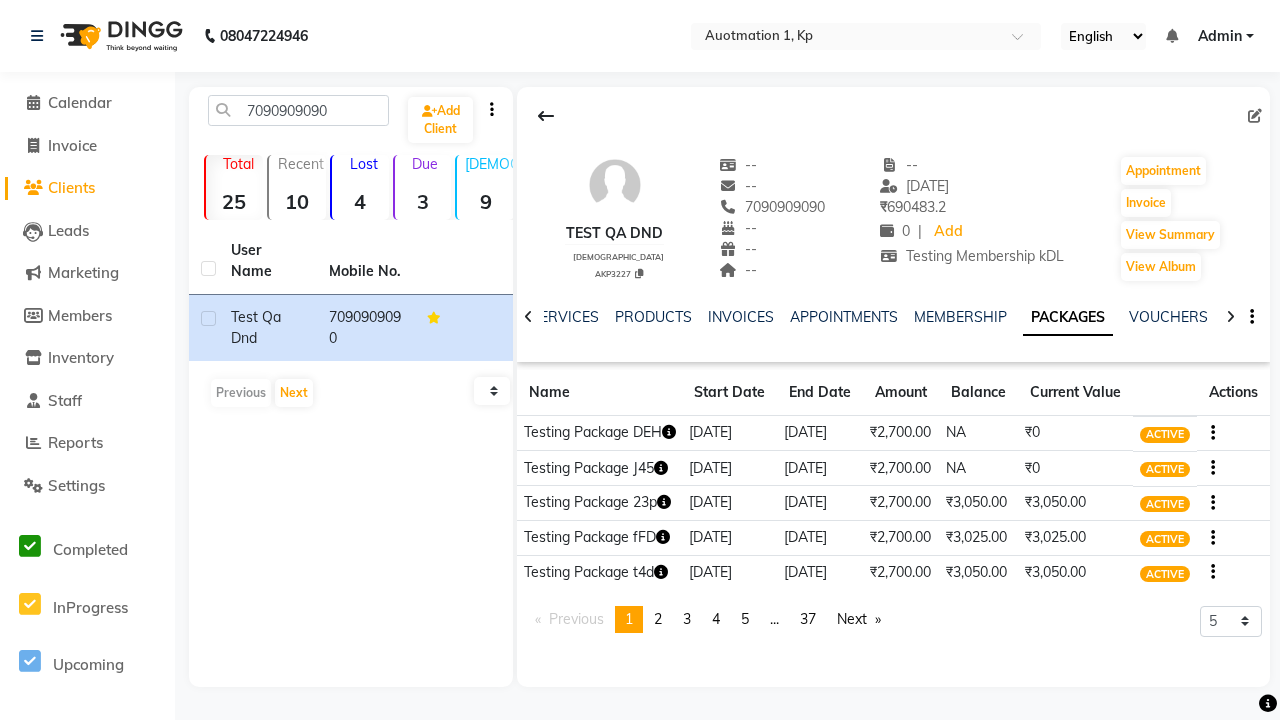 click 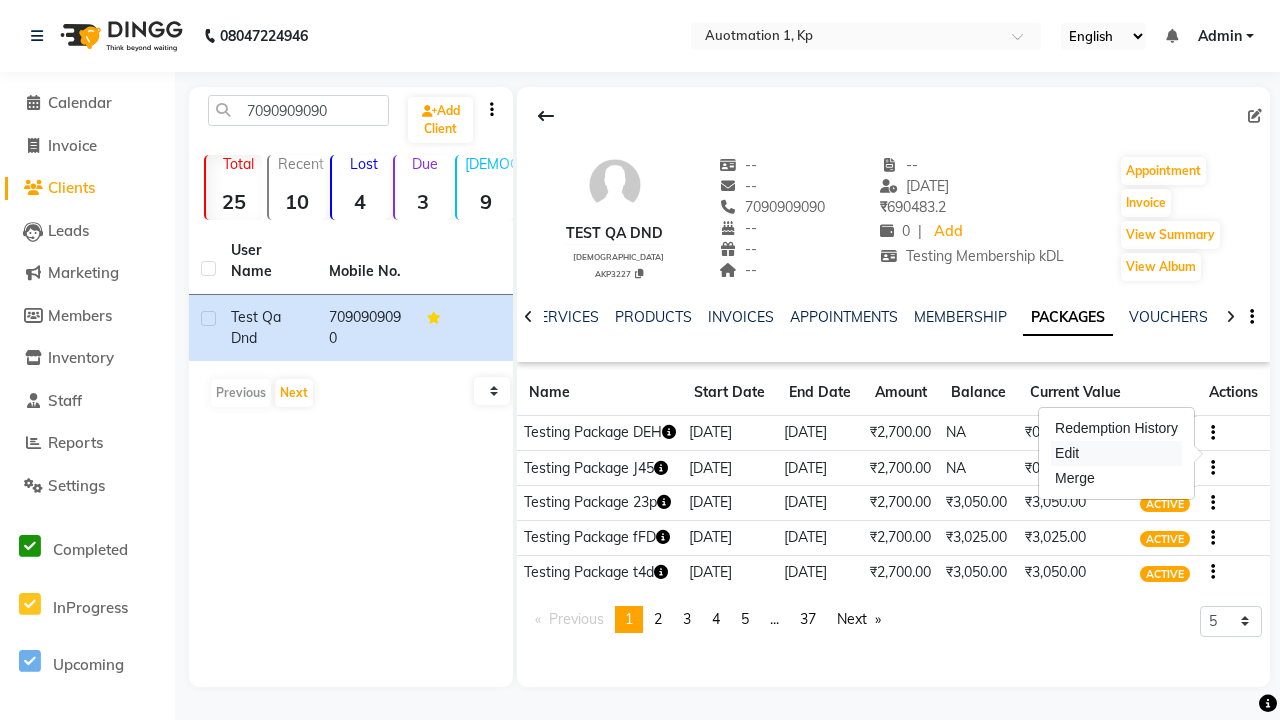 click on "Edit" at bounding box center [1116, 453] 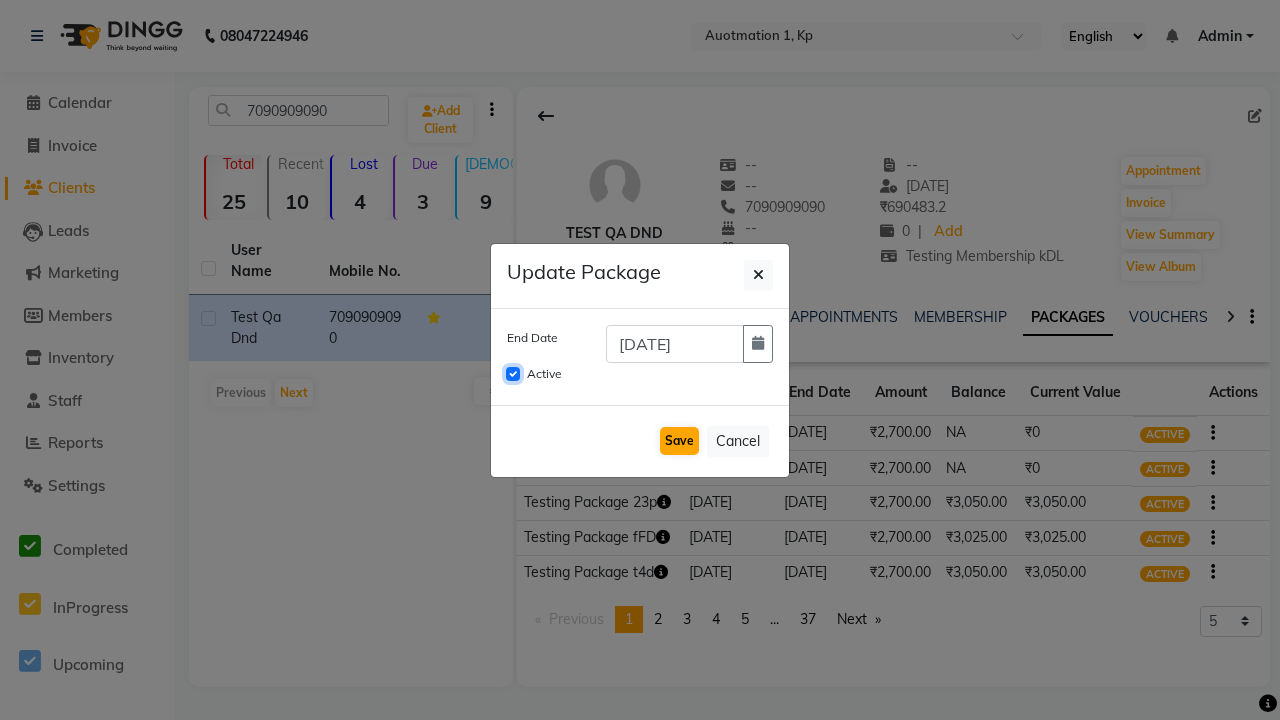 click on "Active" at bounding box center (513, 374) 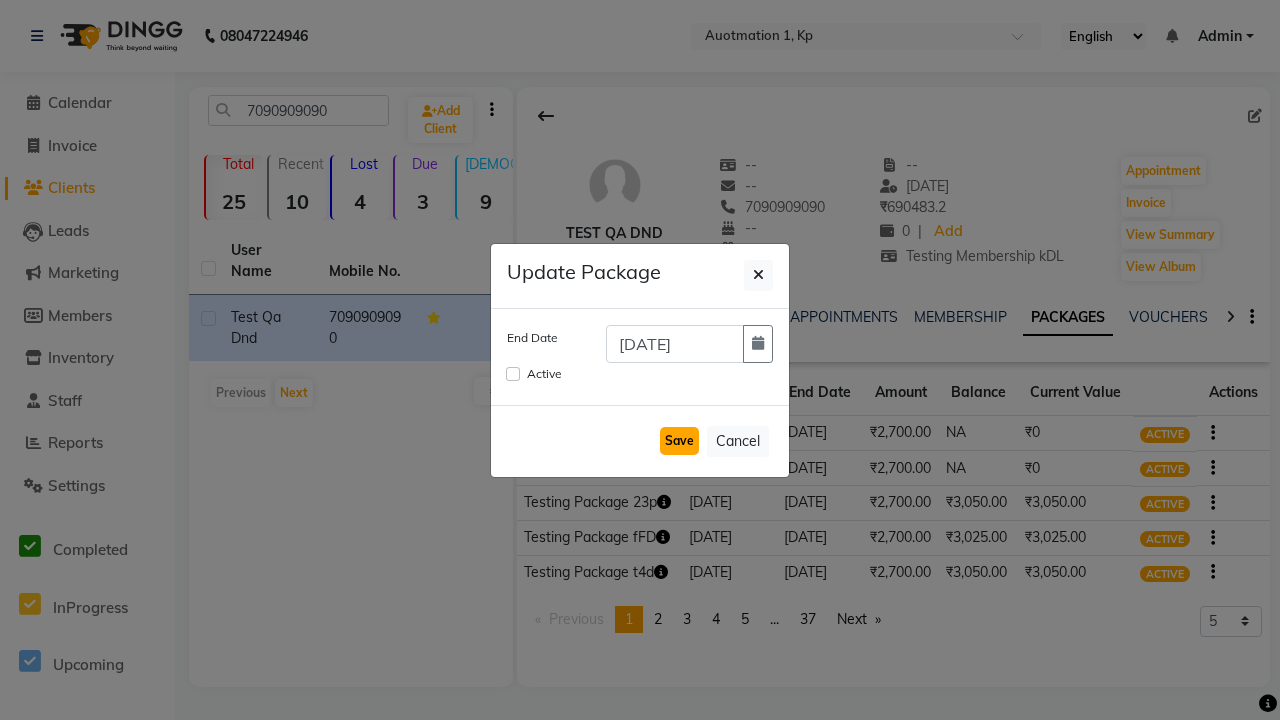 click on "Save" 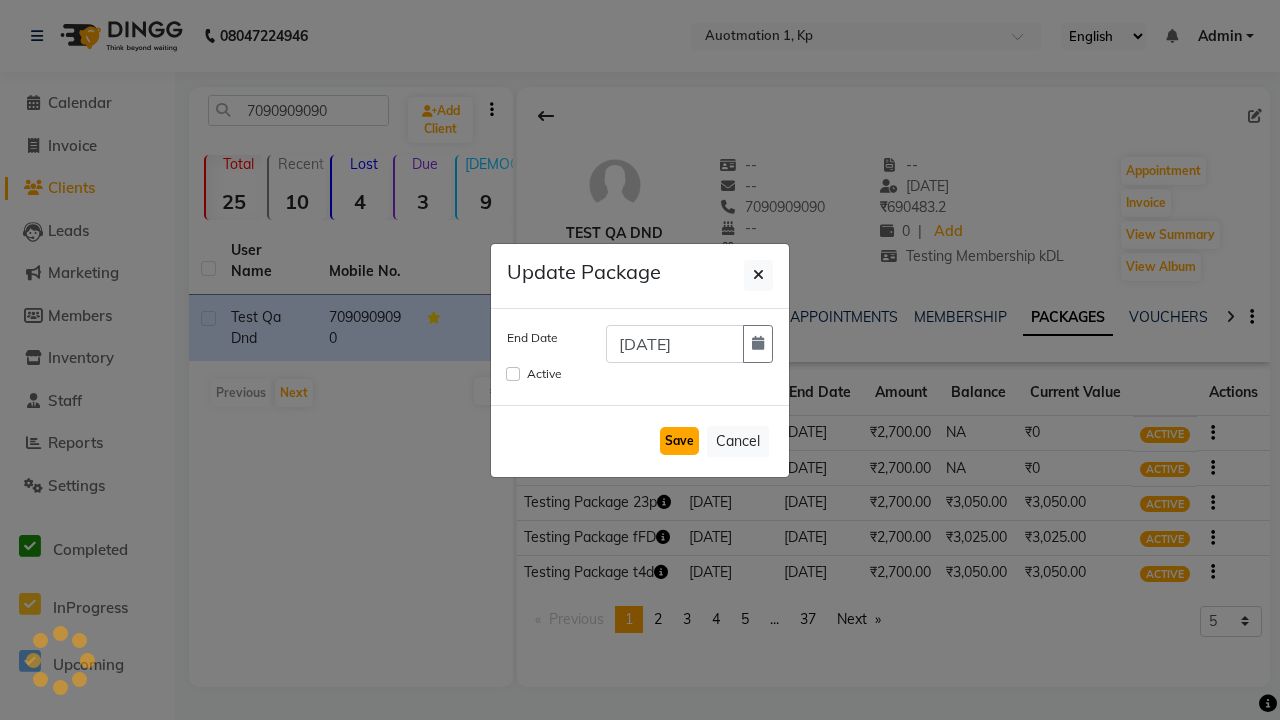 type 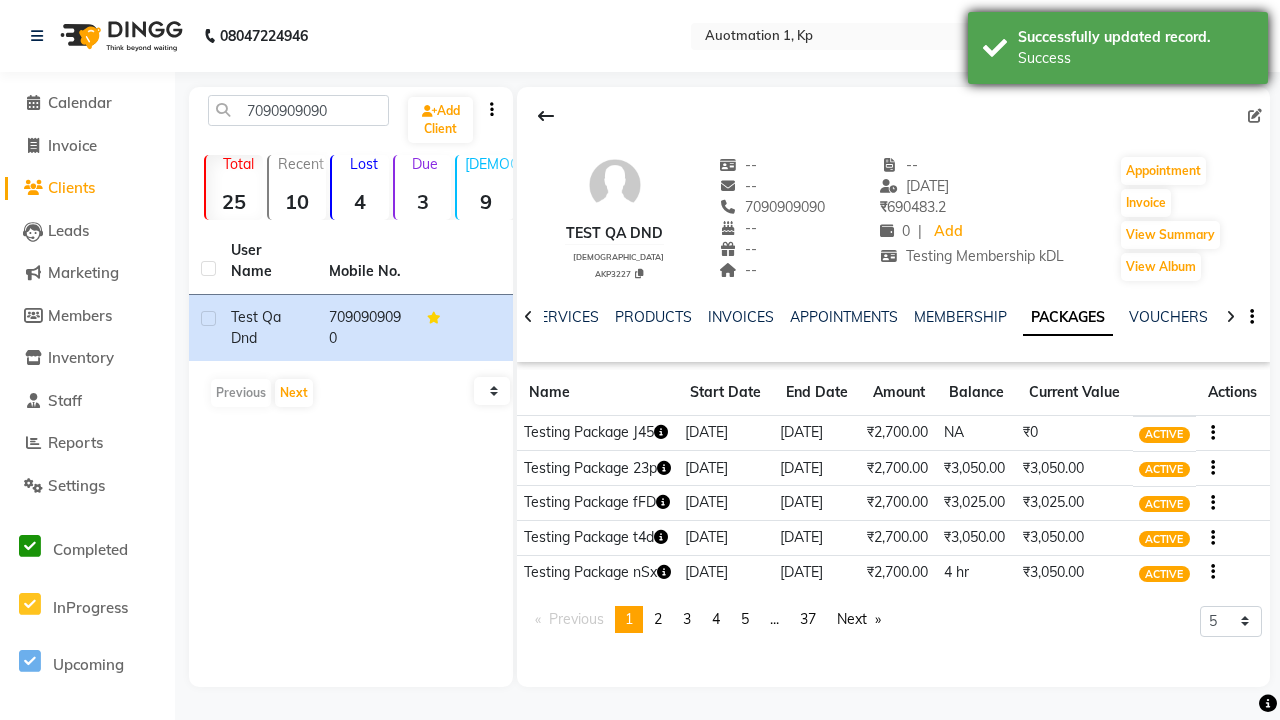 click on "Success" at bounding box center [1135, 58] 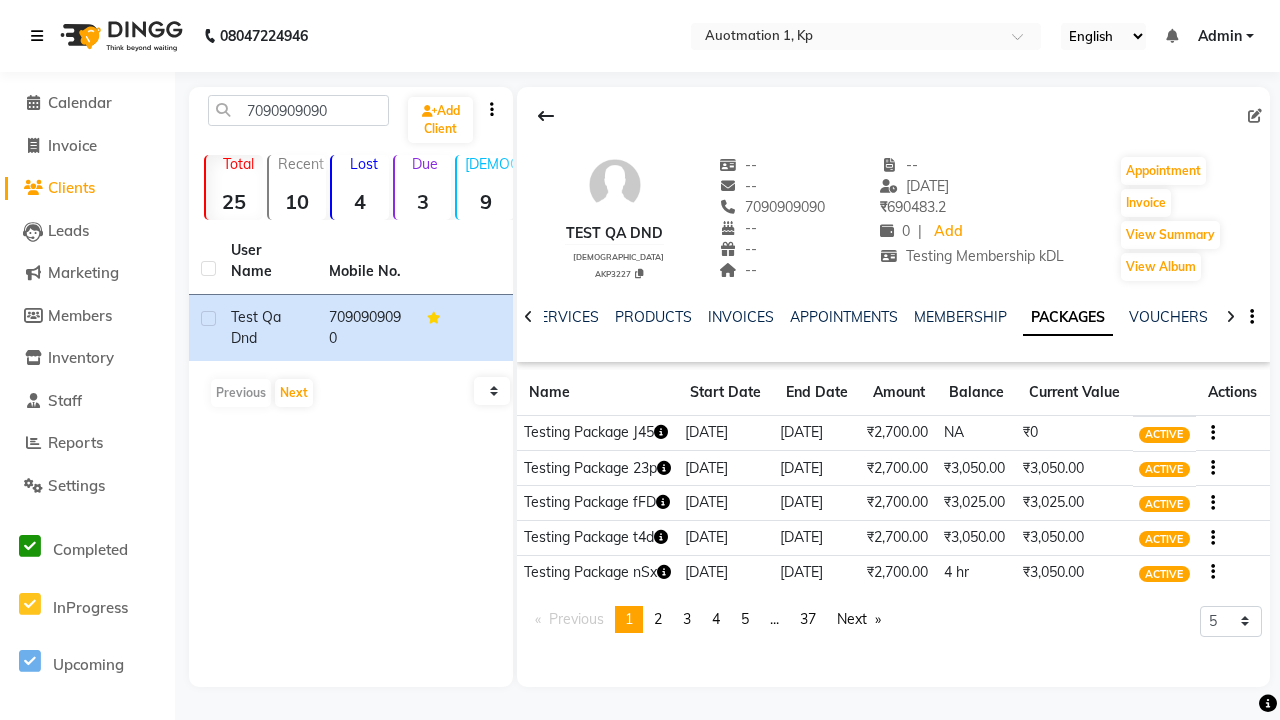 click at bounding box center [37, 36] 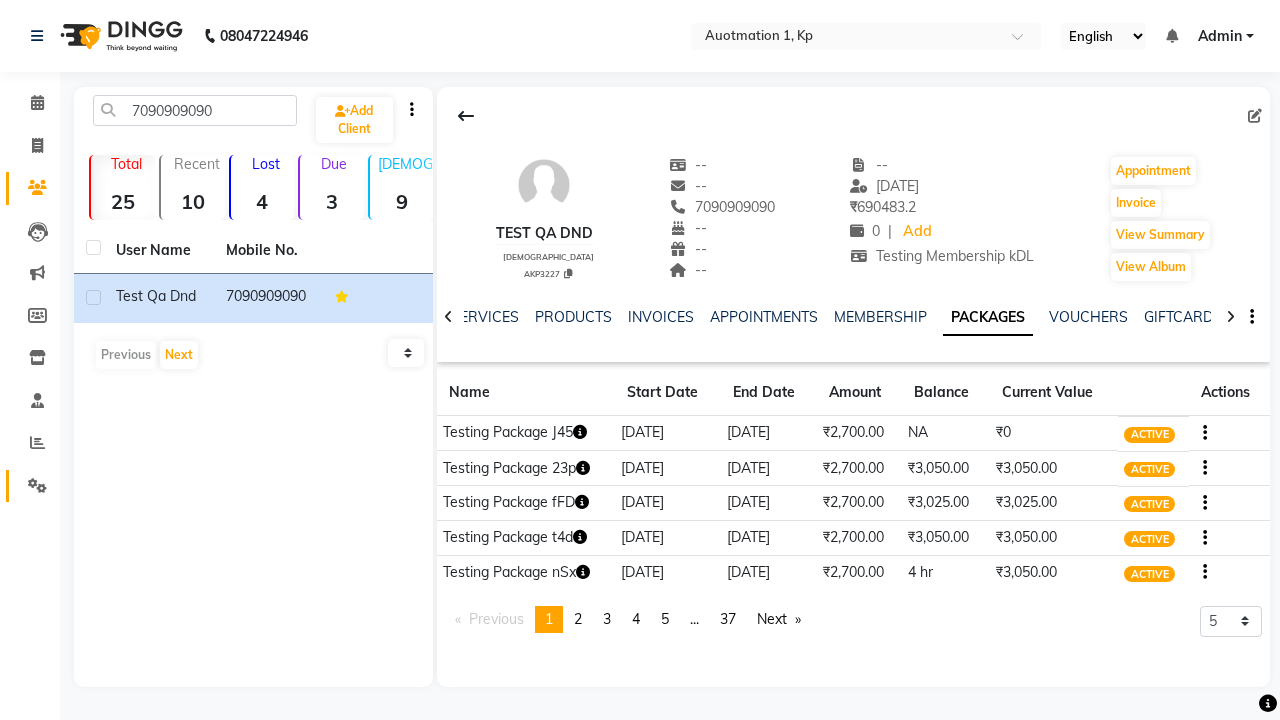 click 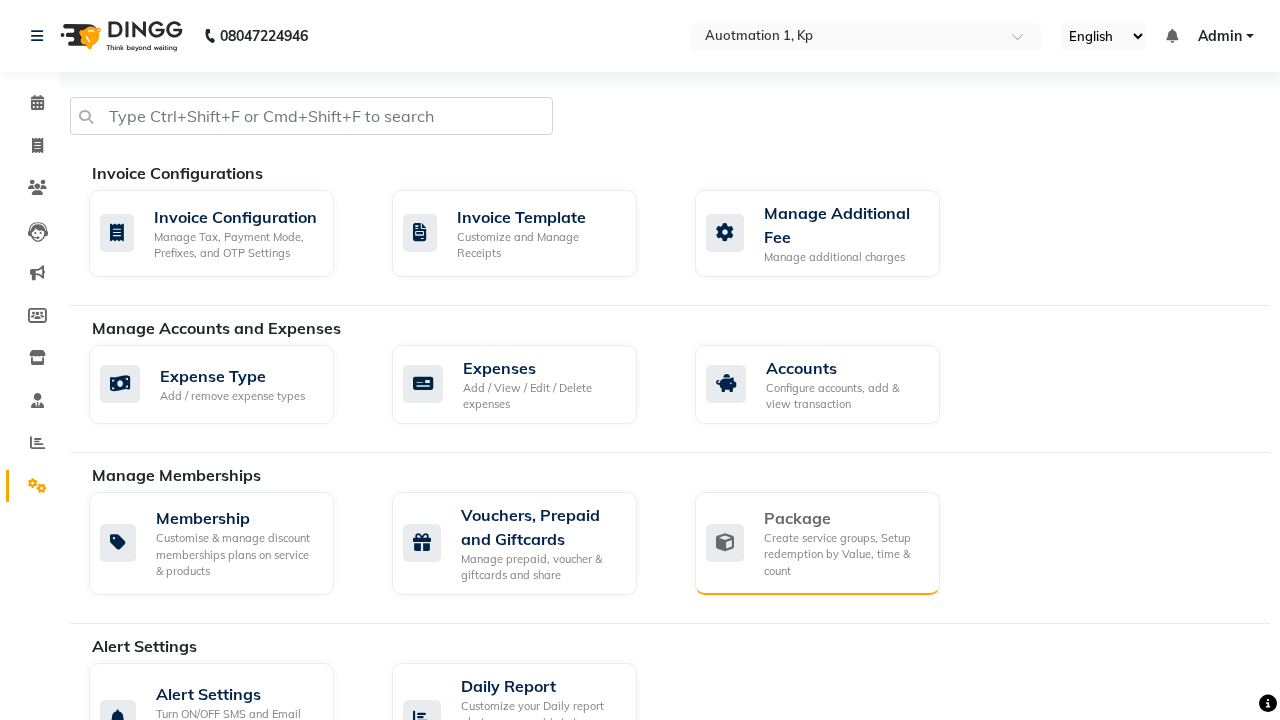 click on "Package" 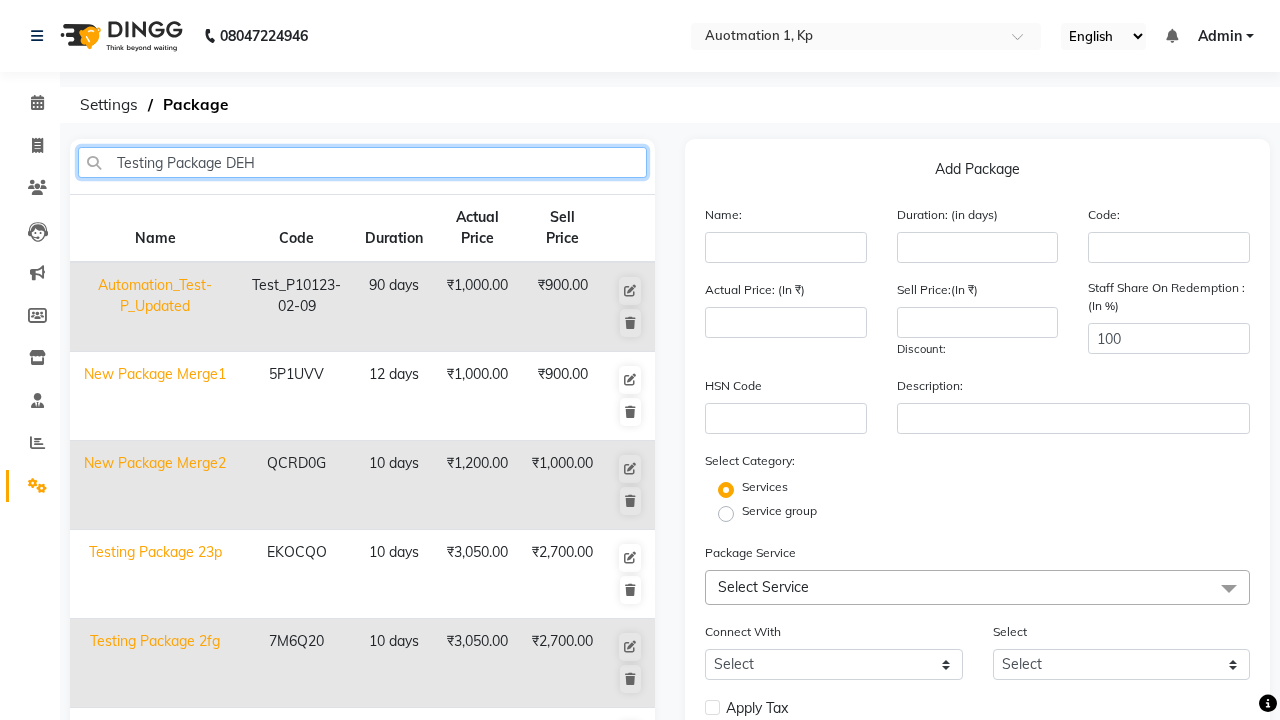 type on "Testing Package DEH" 